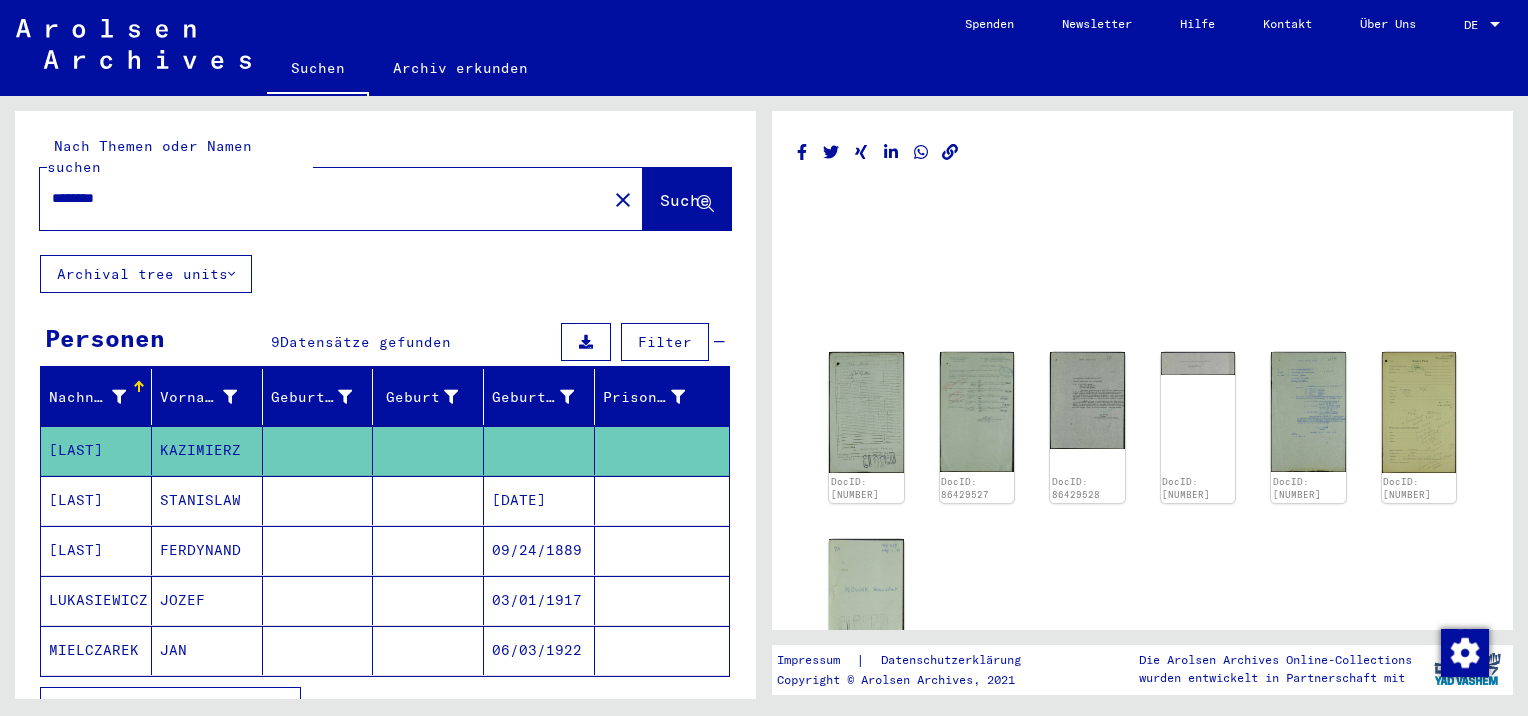 scroll, scrollTop: 0, scrollLeft: 0, axis: both 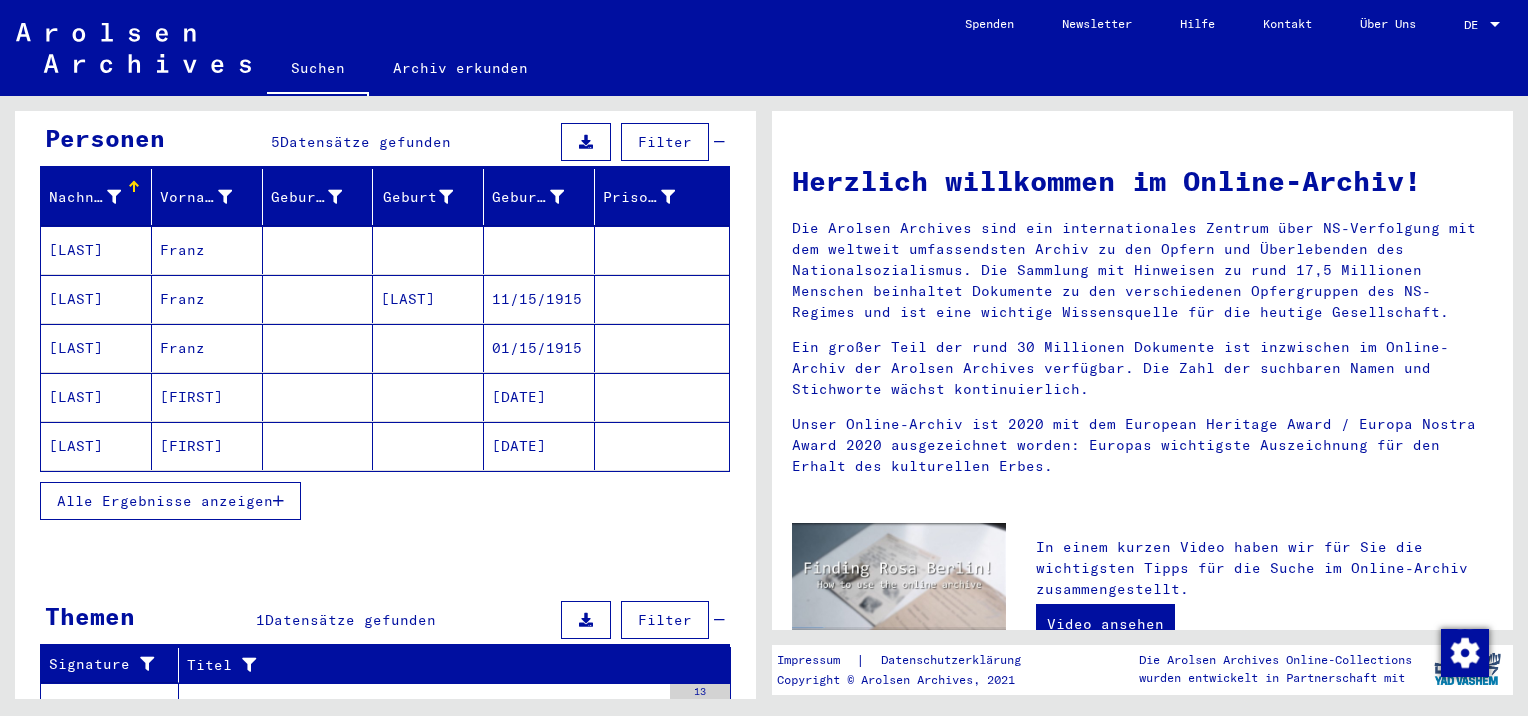 click on "Alle Ergebnisse anzeigen" at bounding box center (165, 501) 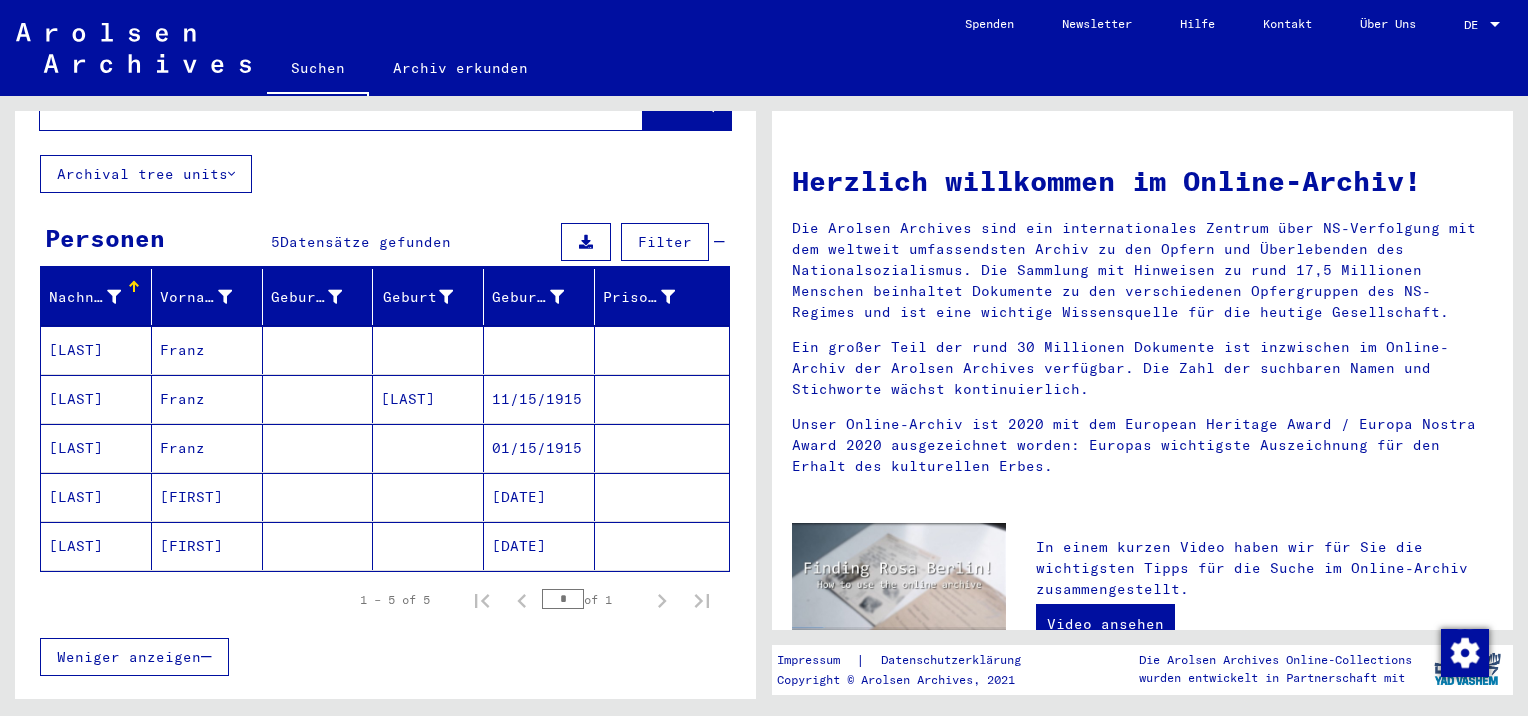 scroll, scrollTop: 0, scrollLeft: 0, axis: both 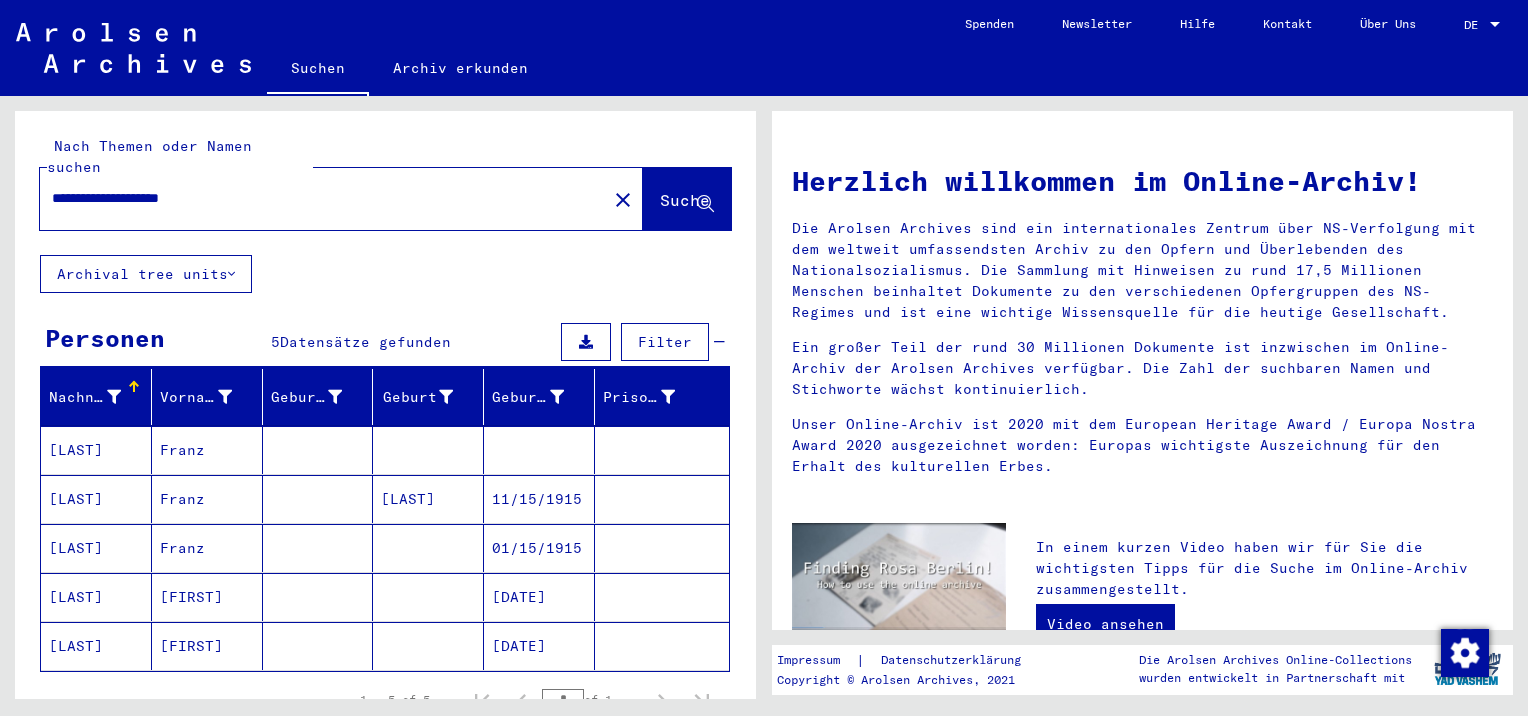 drag, startPoint x: 152, startPoint y: 175, endPoint x: 327, endPoint y: 209, distance: 178.27226 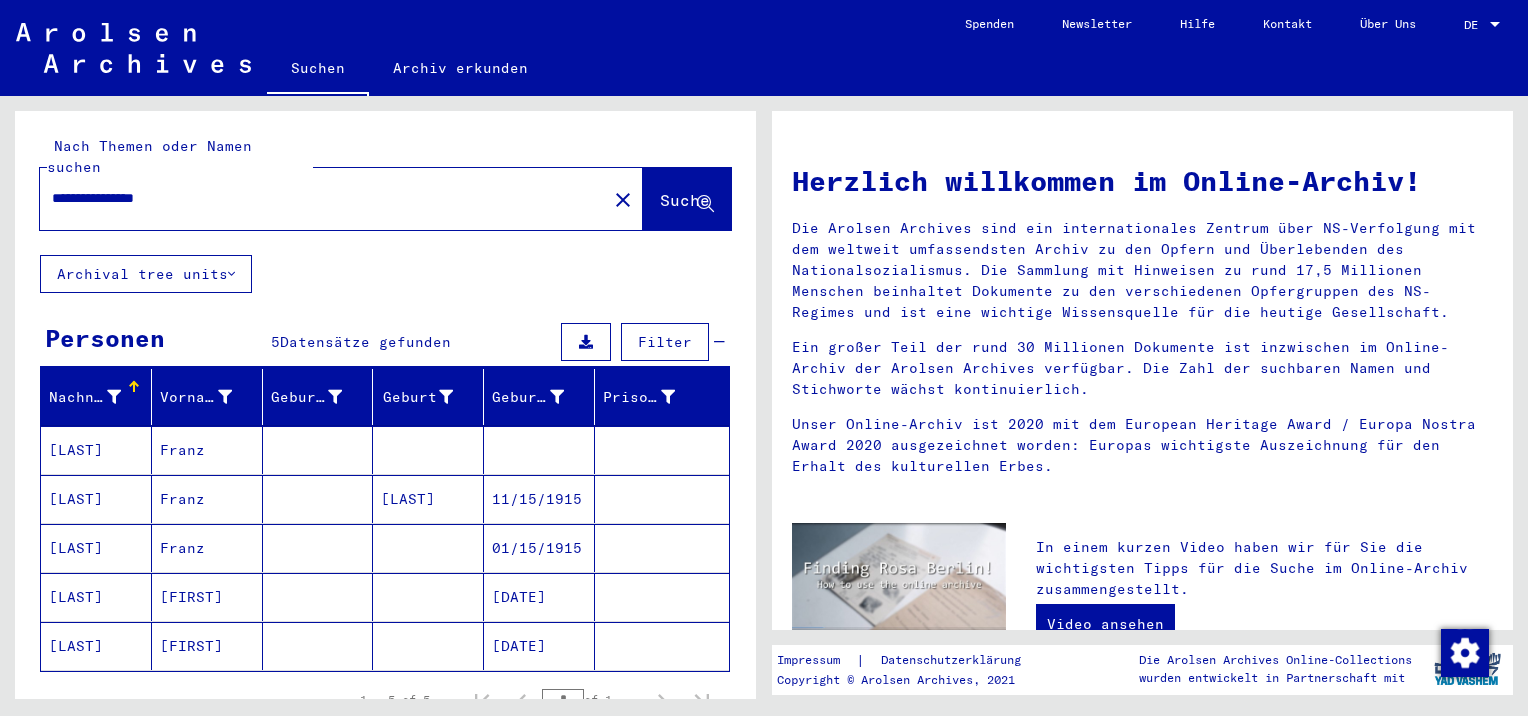 type on "**********" 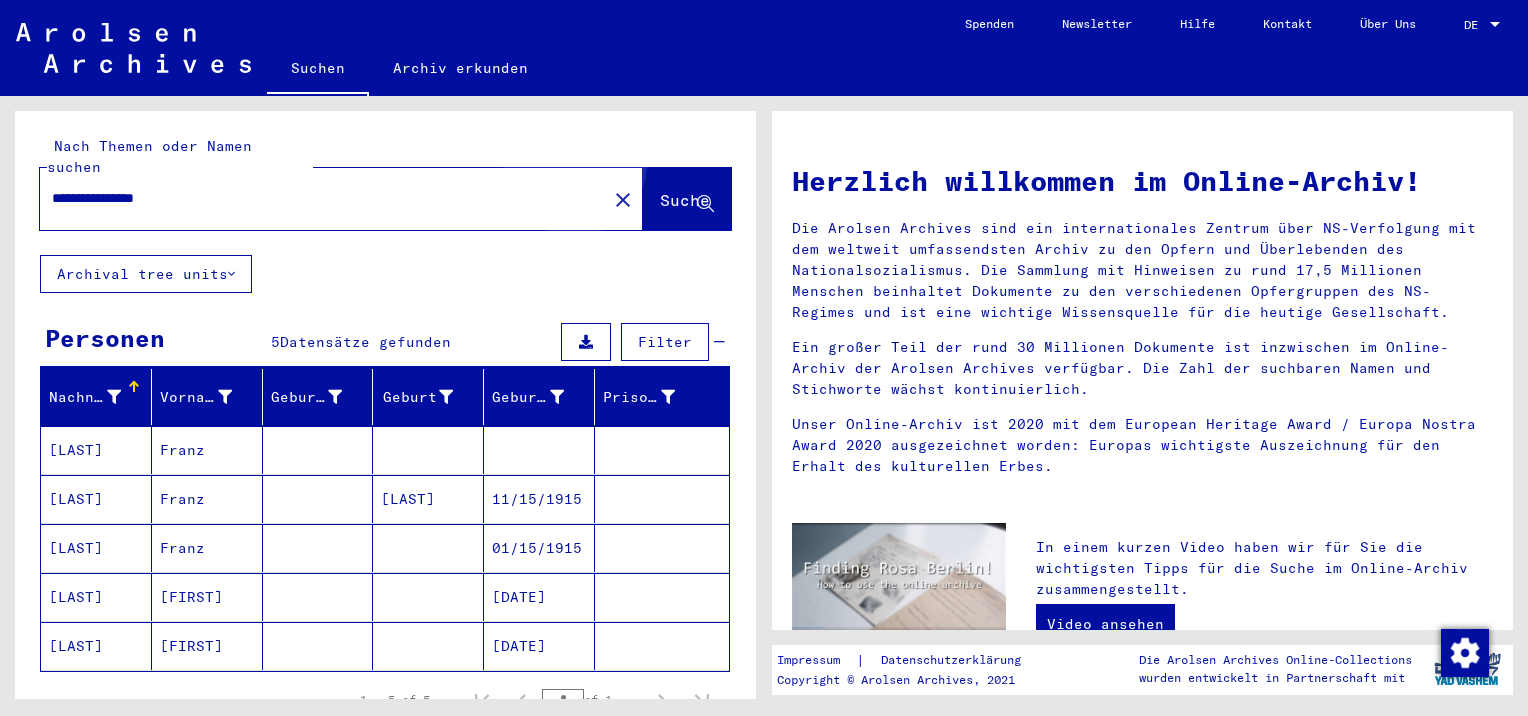 click on "Suche" 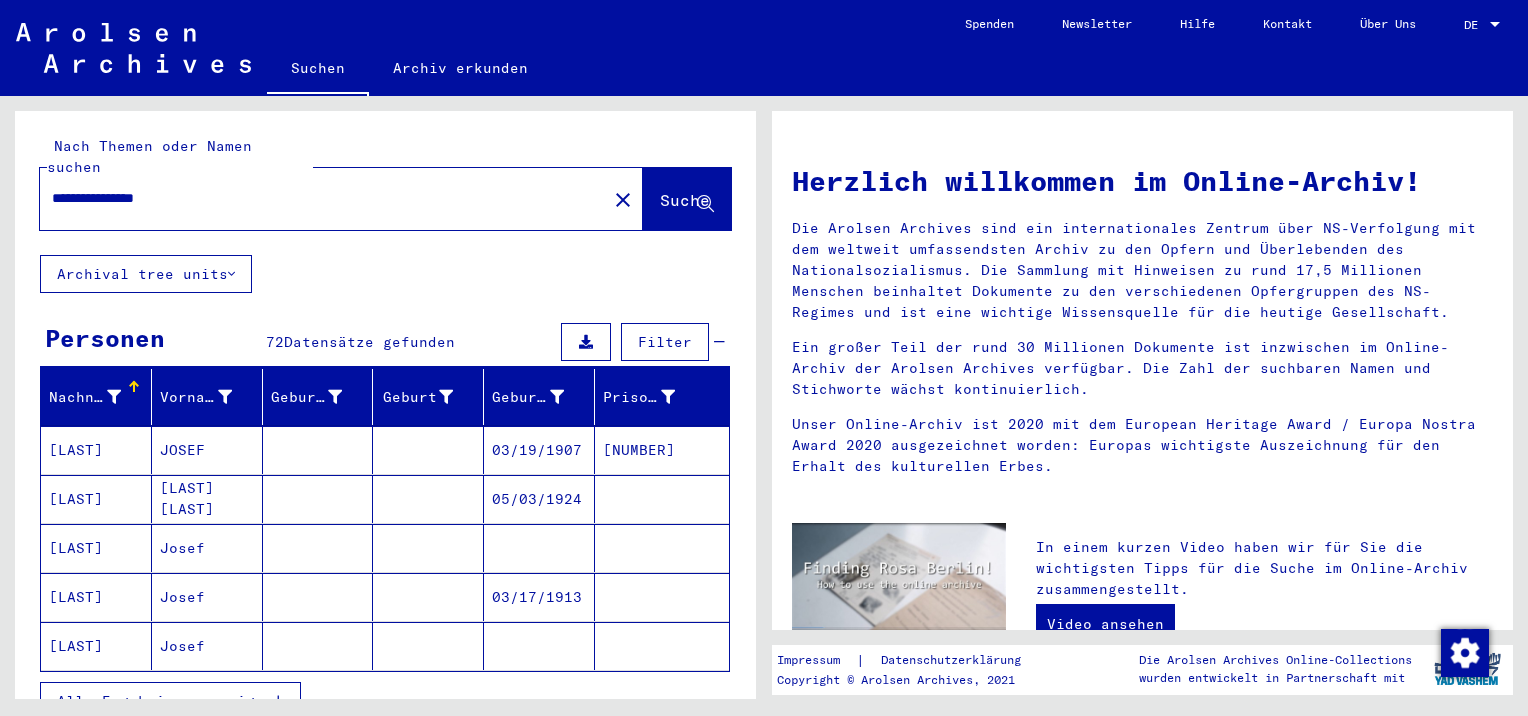 scroll, scrollTop: 100, scrollLeft: 0, axis: vertical 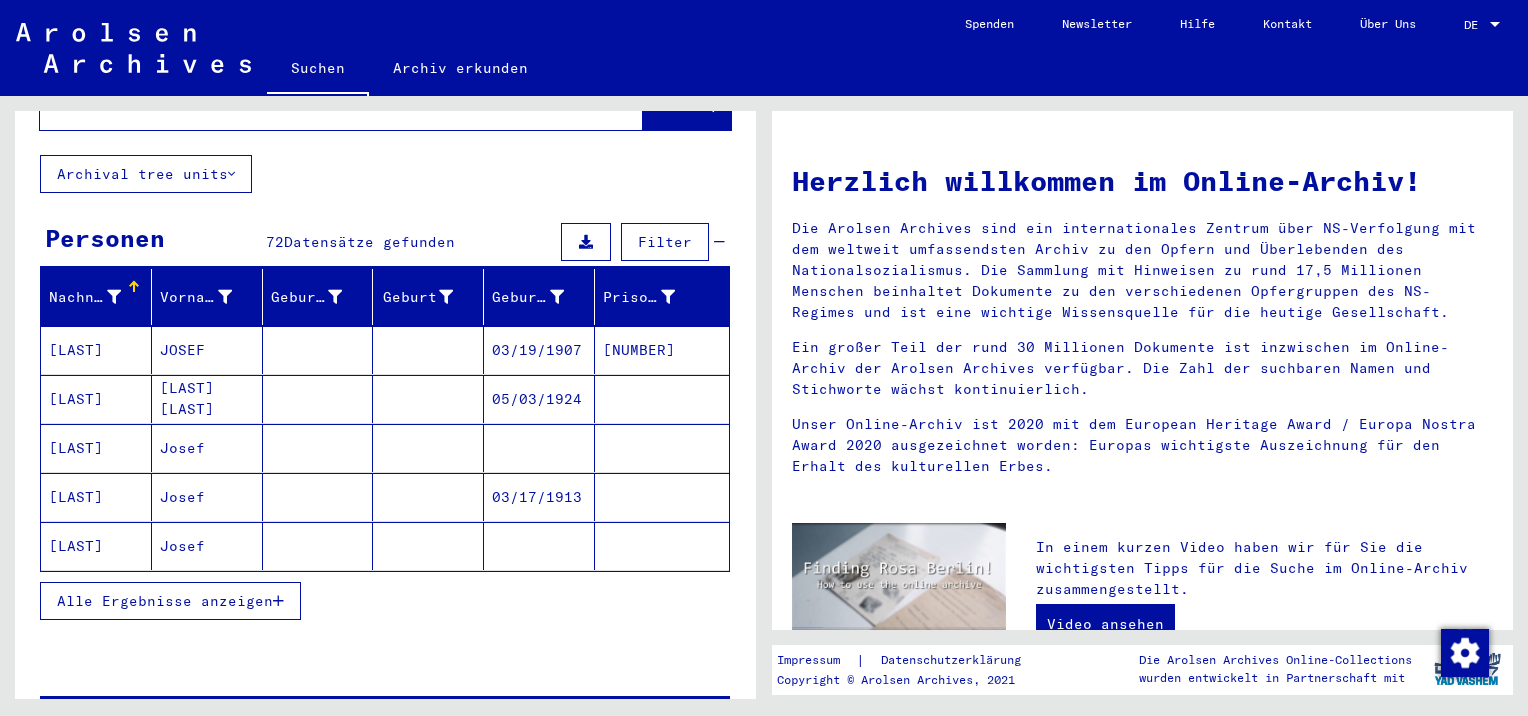 click on "Alle Ergebnisse anzeigen" at bounding box center (170, 601) 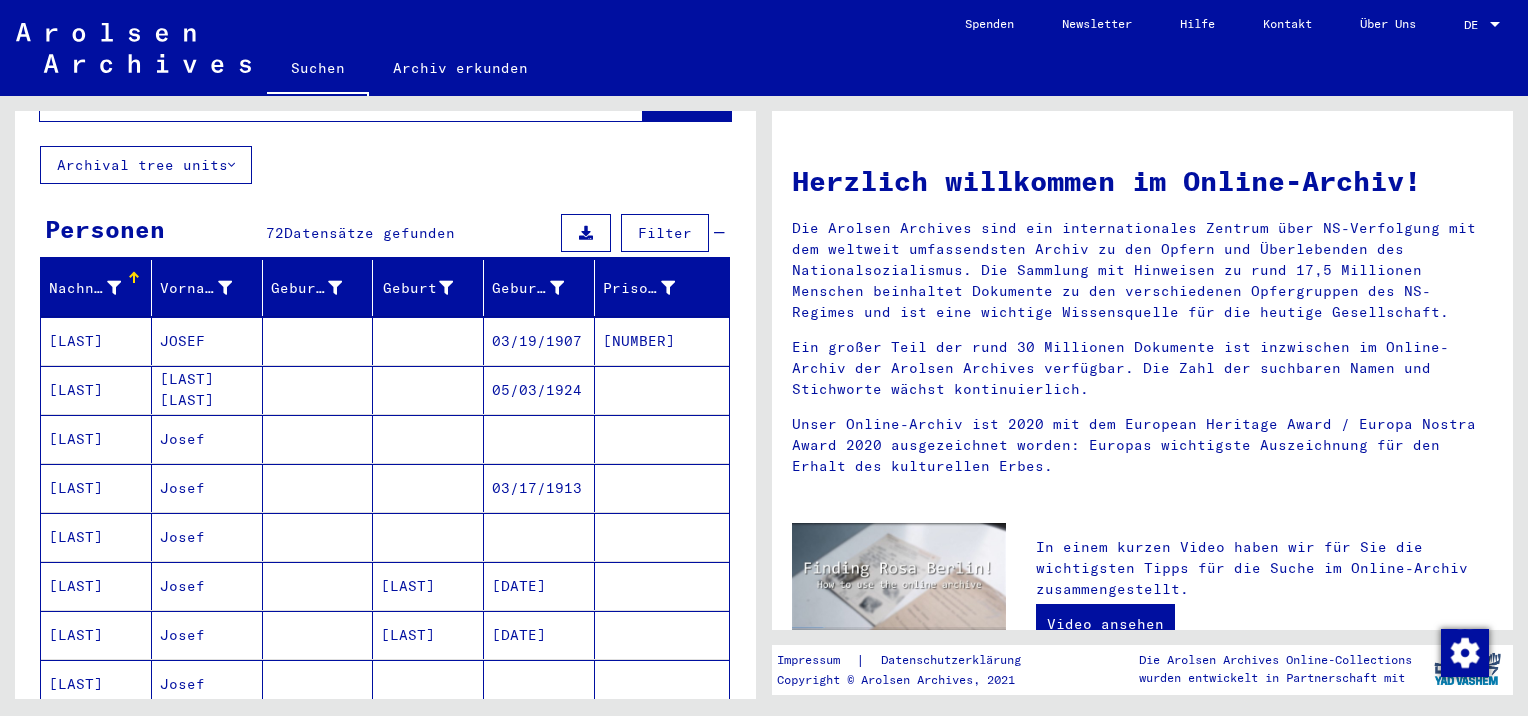 scroll, scrollTop: 100, scrollLeft: 0, axis: vertical 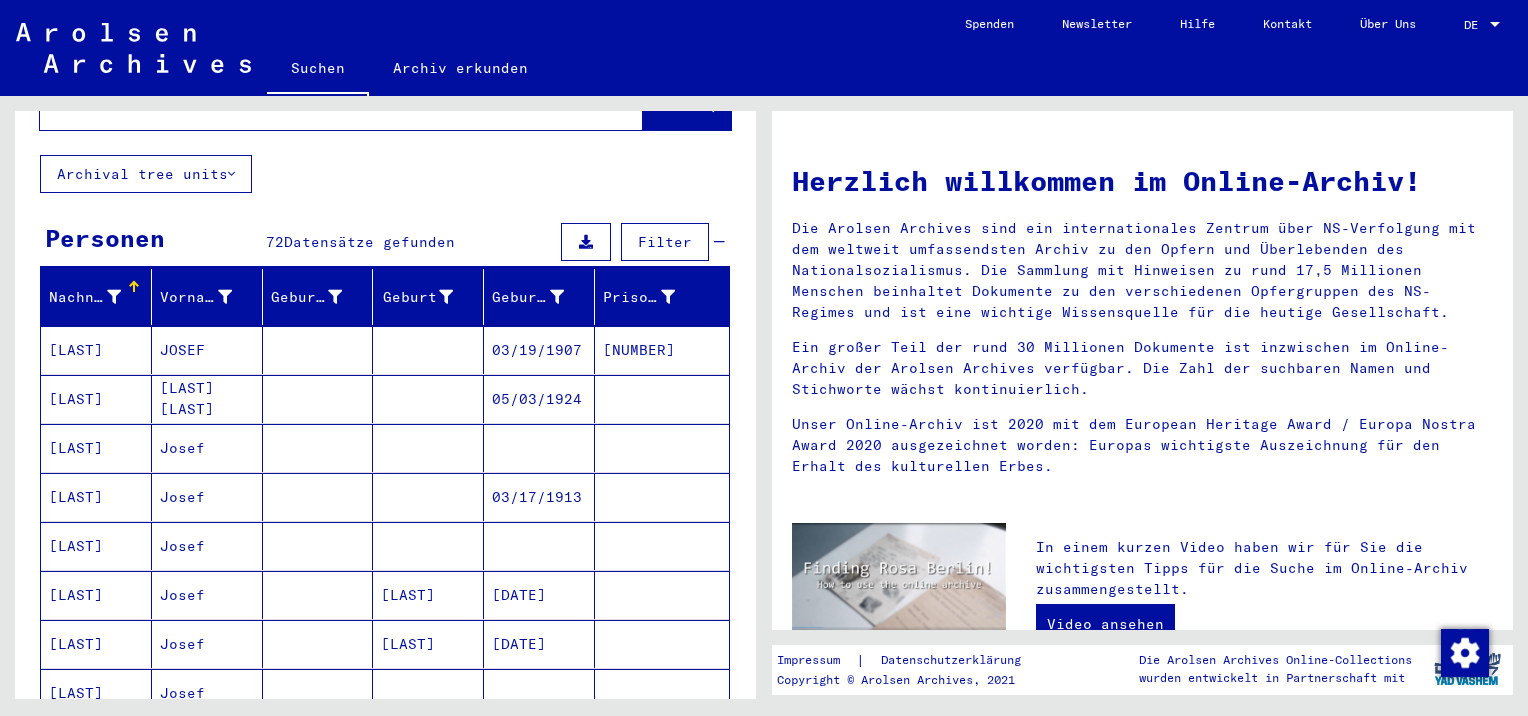 click on "[LAST]" at bounding box center [428, 644] 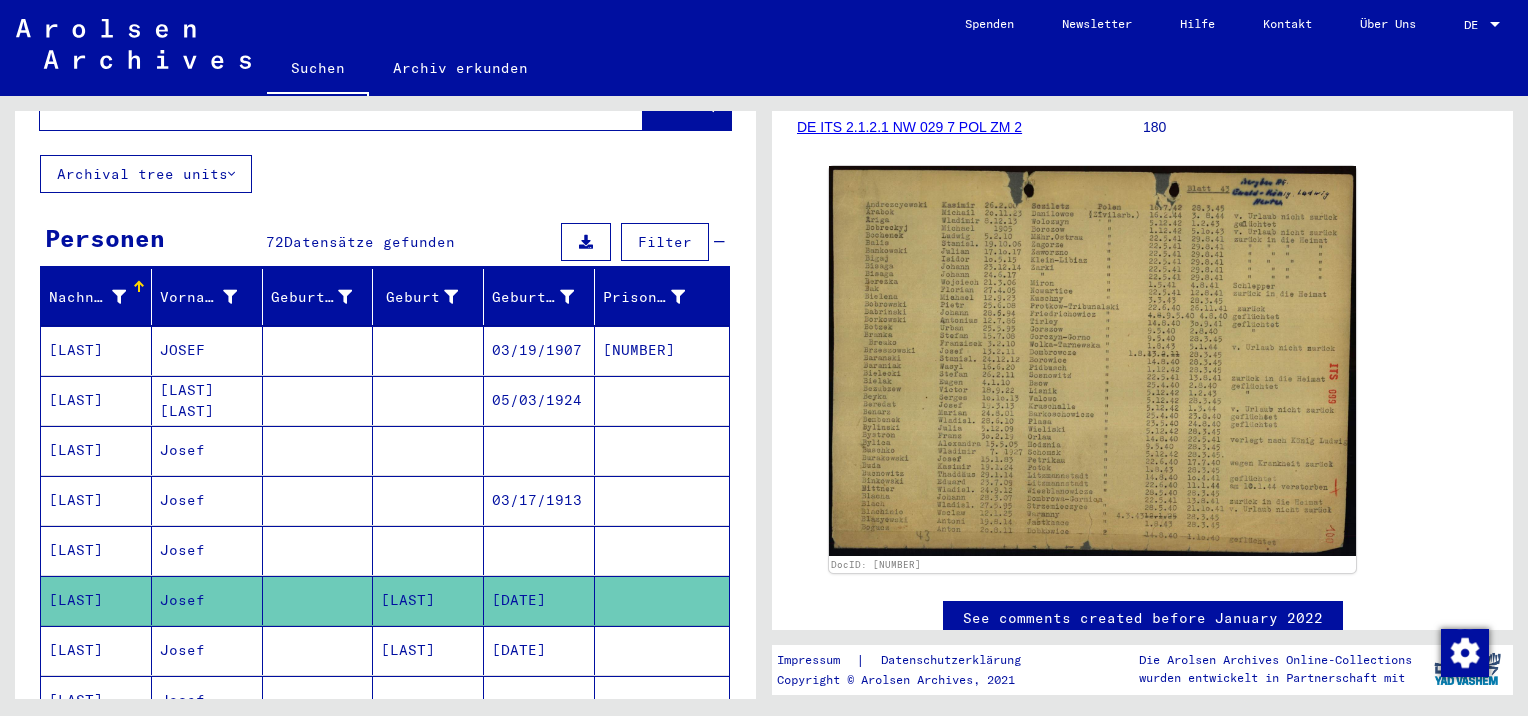 scroll, scrollTop: 100, scrollLeft: 0, axis: vertical 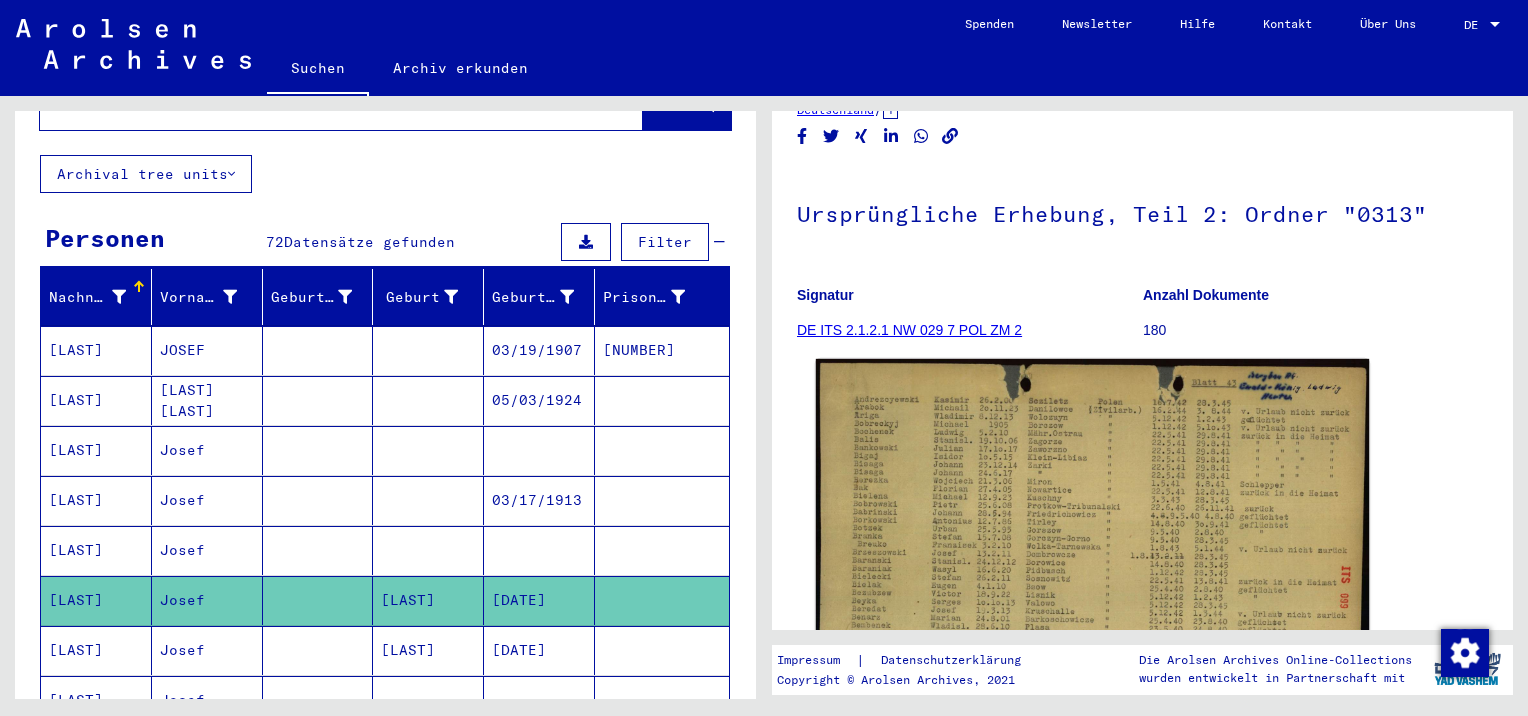 click 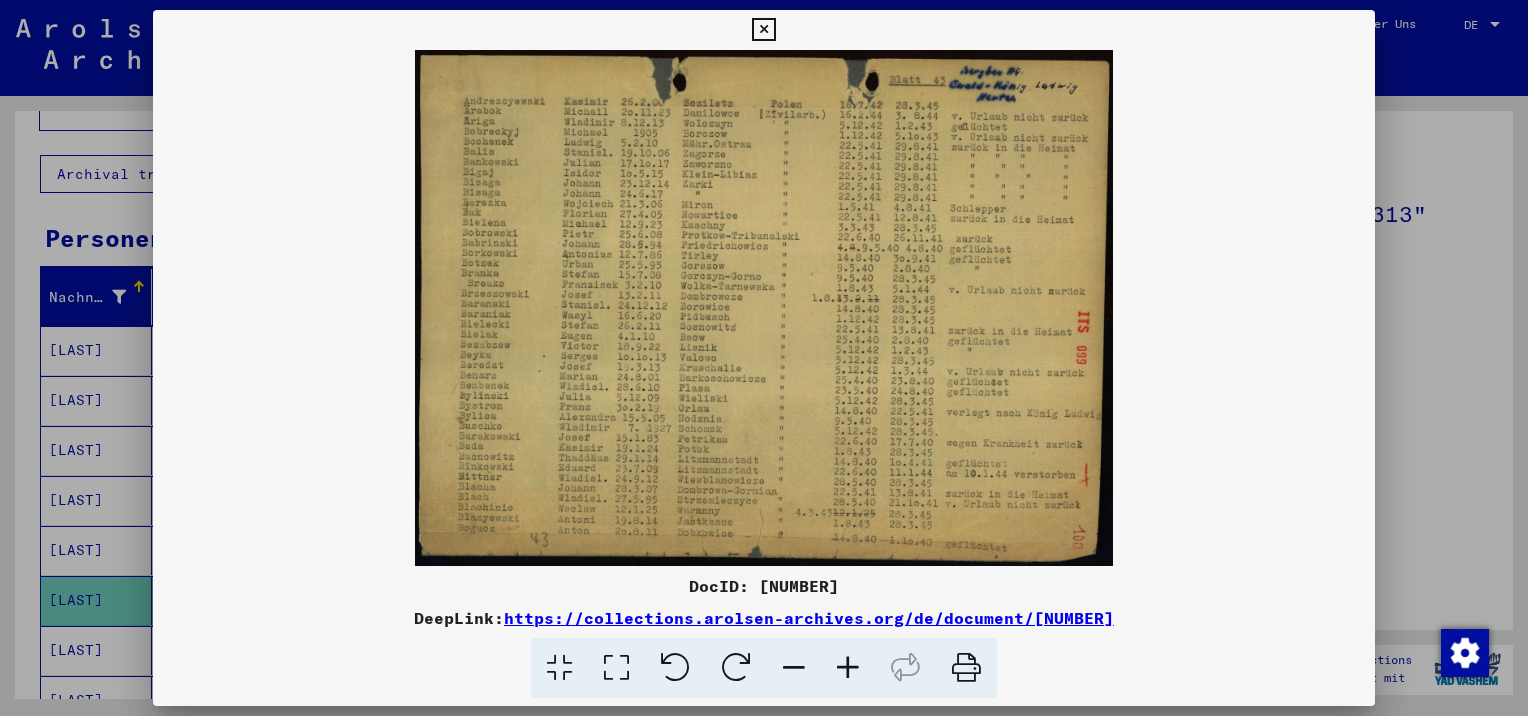 click at bounding box center [763, 30] 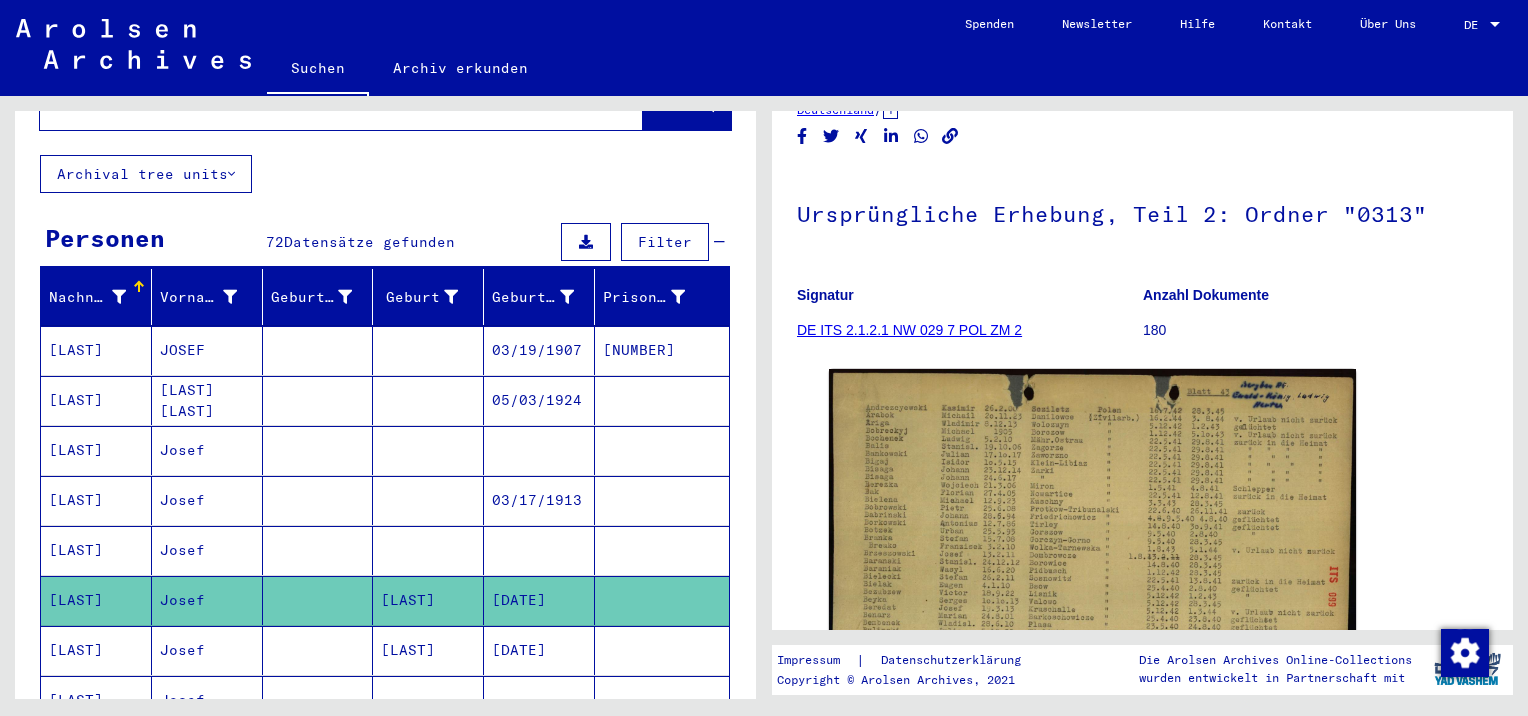 click on "Josef" at bounding box center (207, 700) 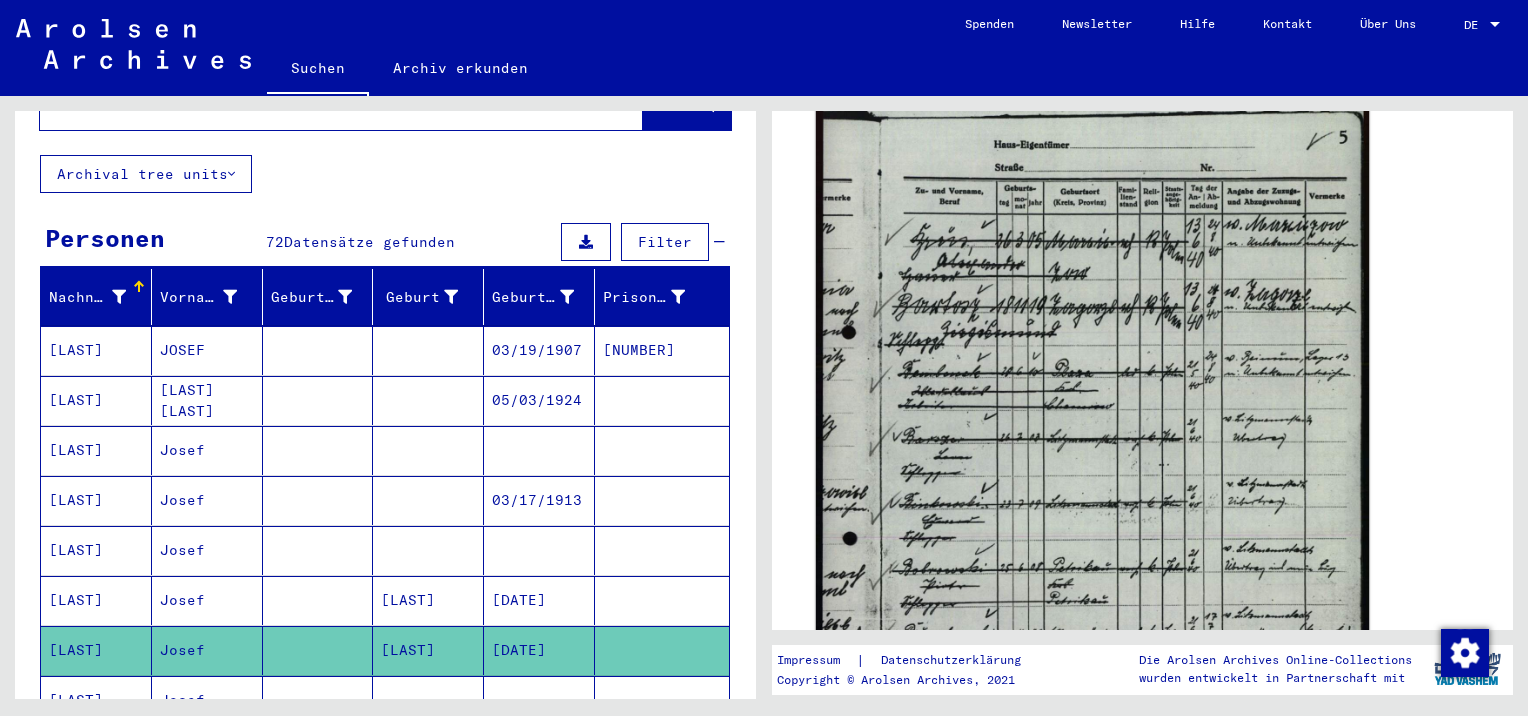 scroll, scrollTop: 655, scrollLeft: 0, axis: vertical 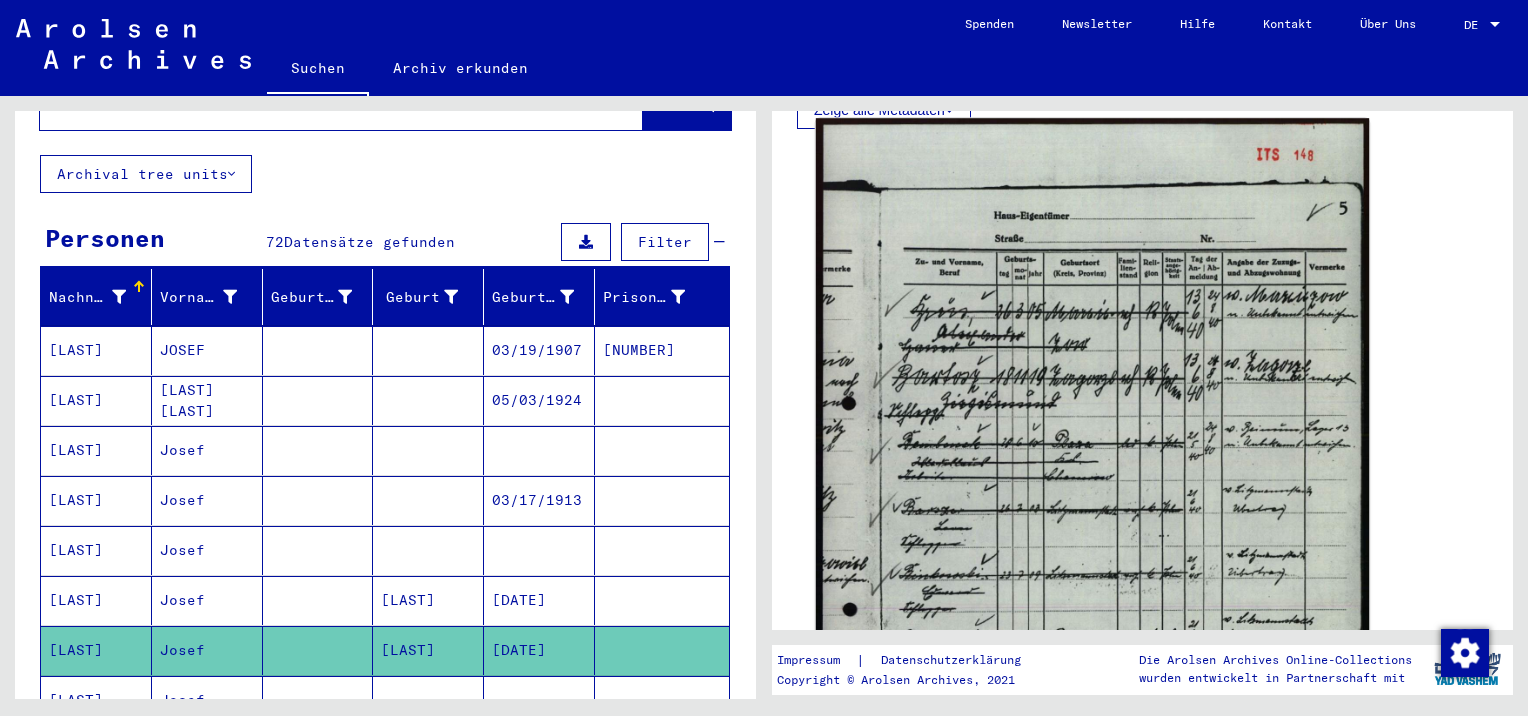 click 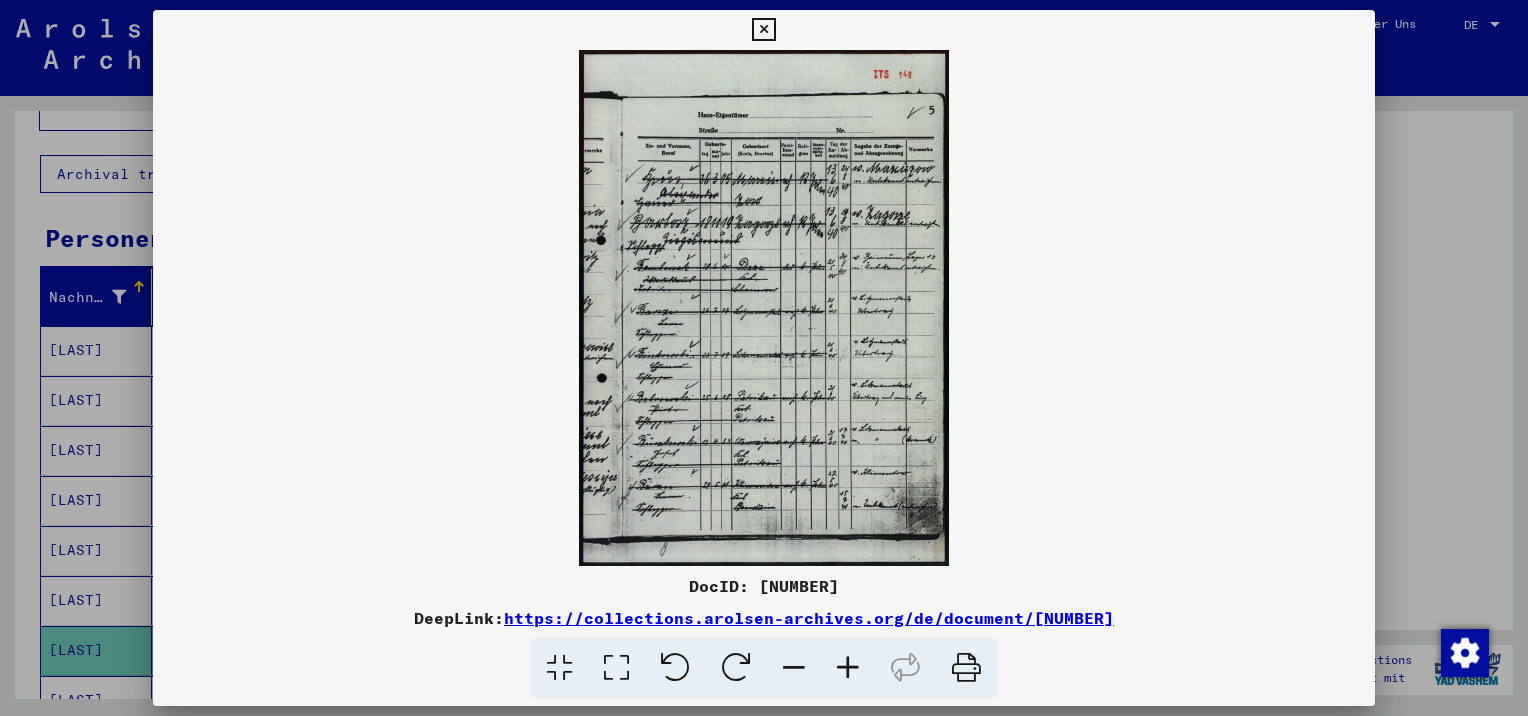 click at bounding box center (848, 668) 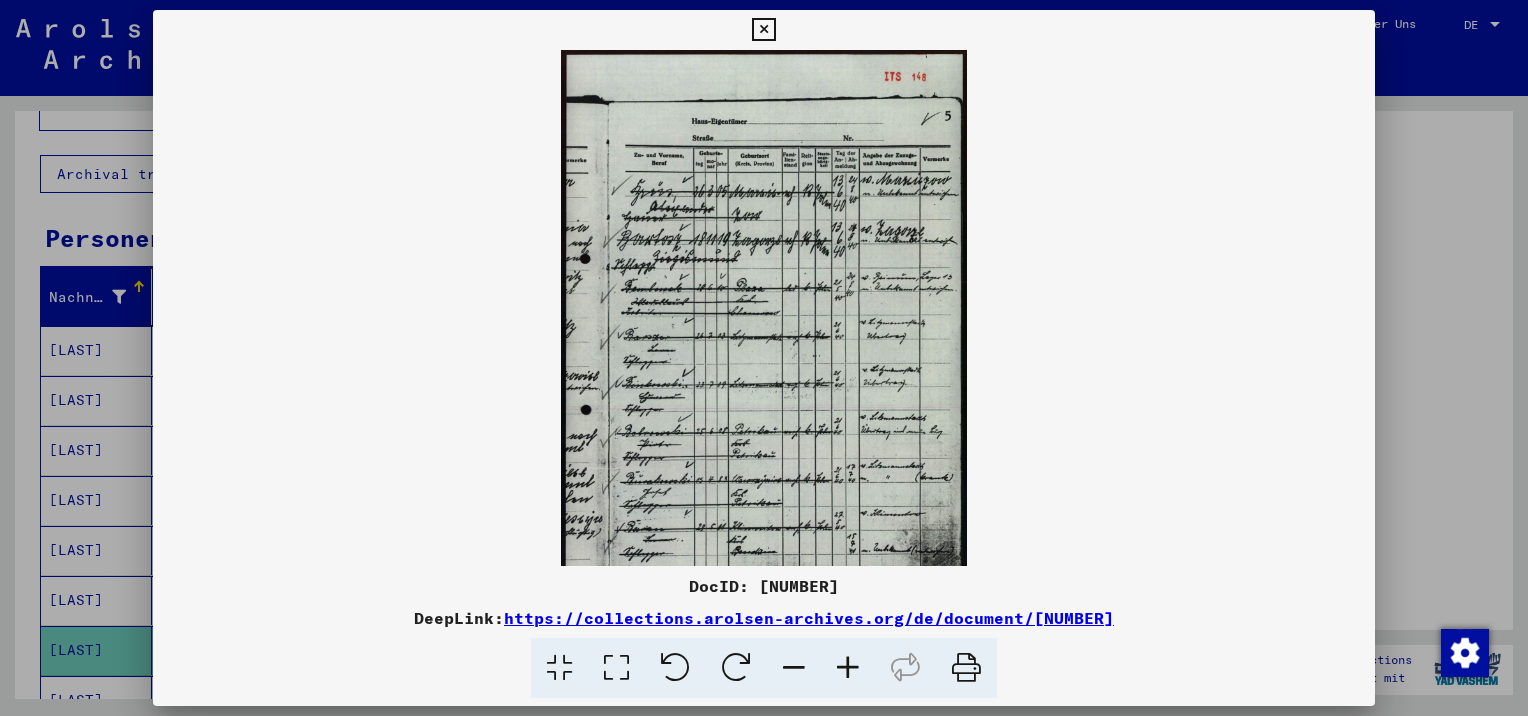 click at bounding box center (848, 668) 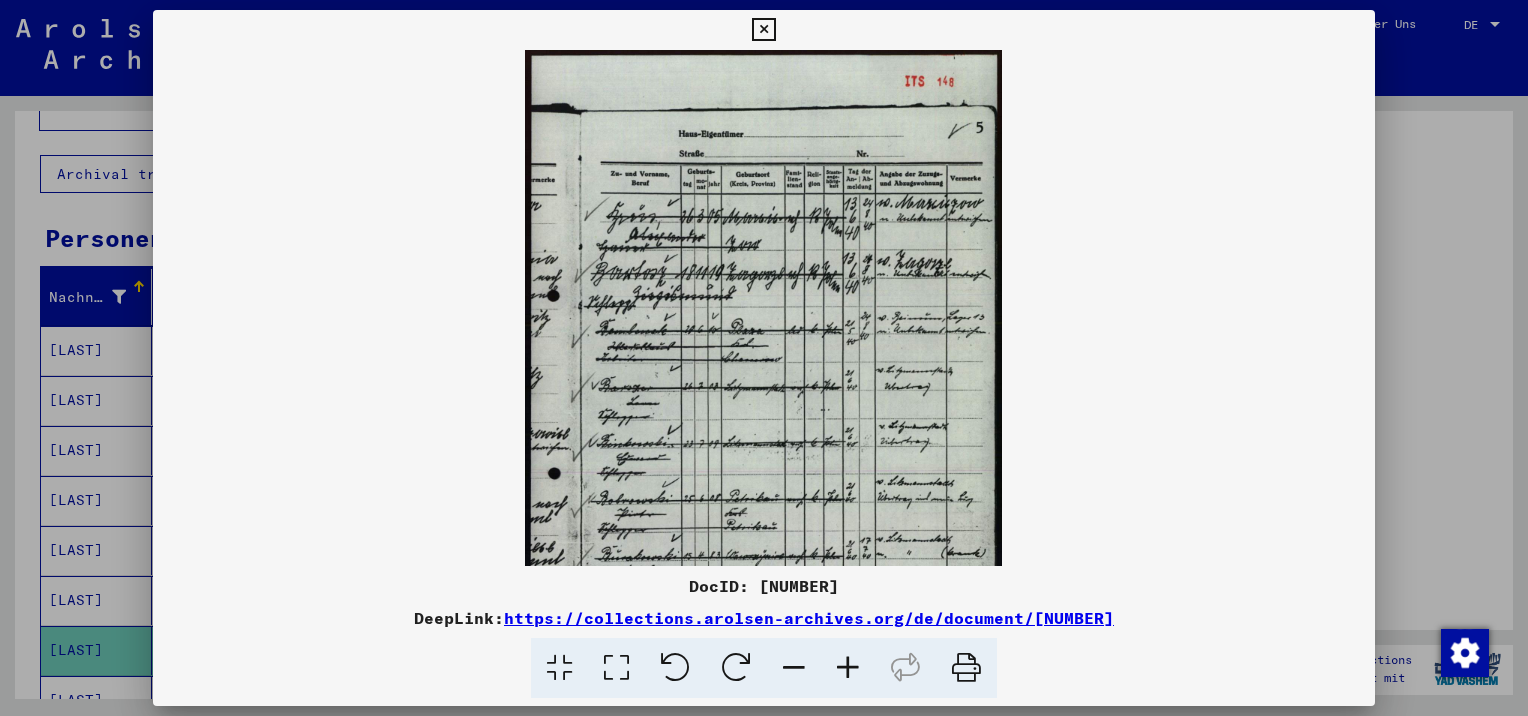 click at bounding box center [848, 668] 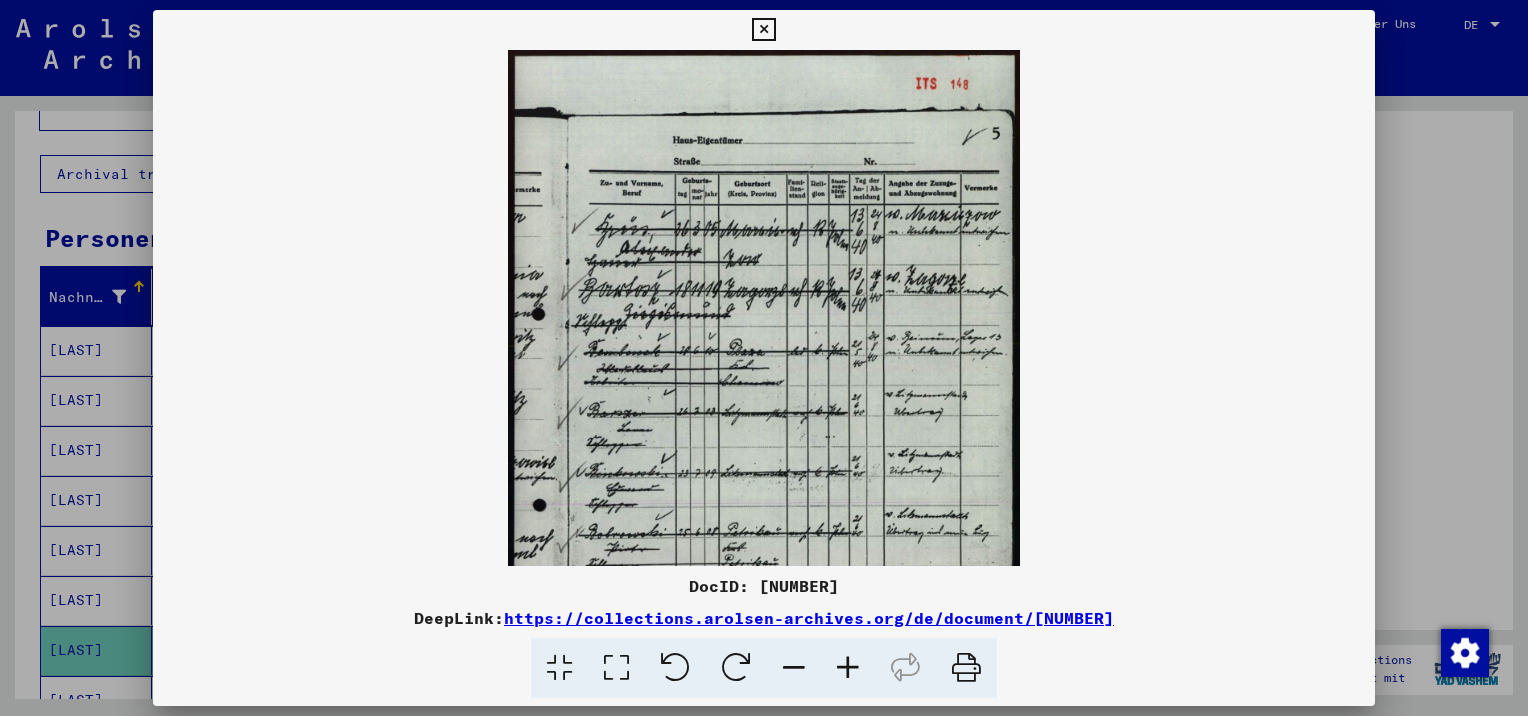 click at bounding box center (848, 668) 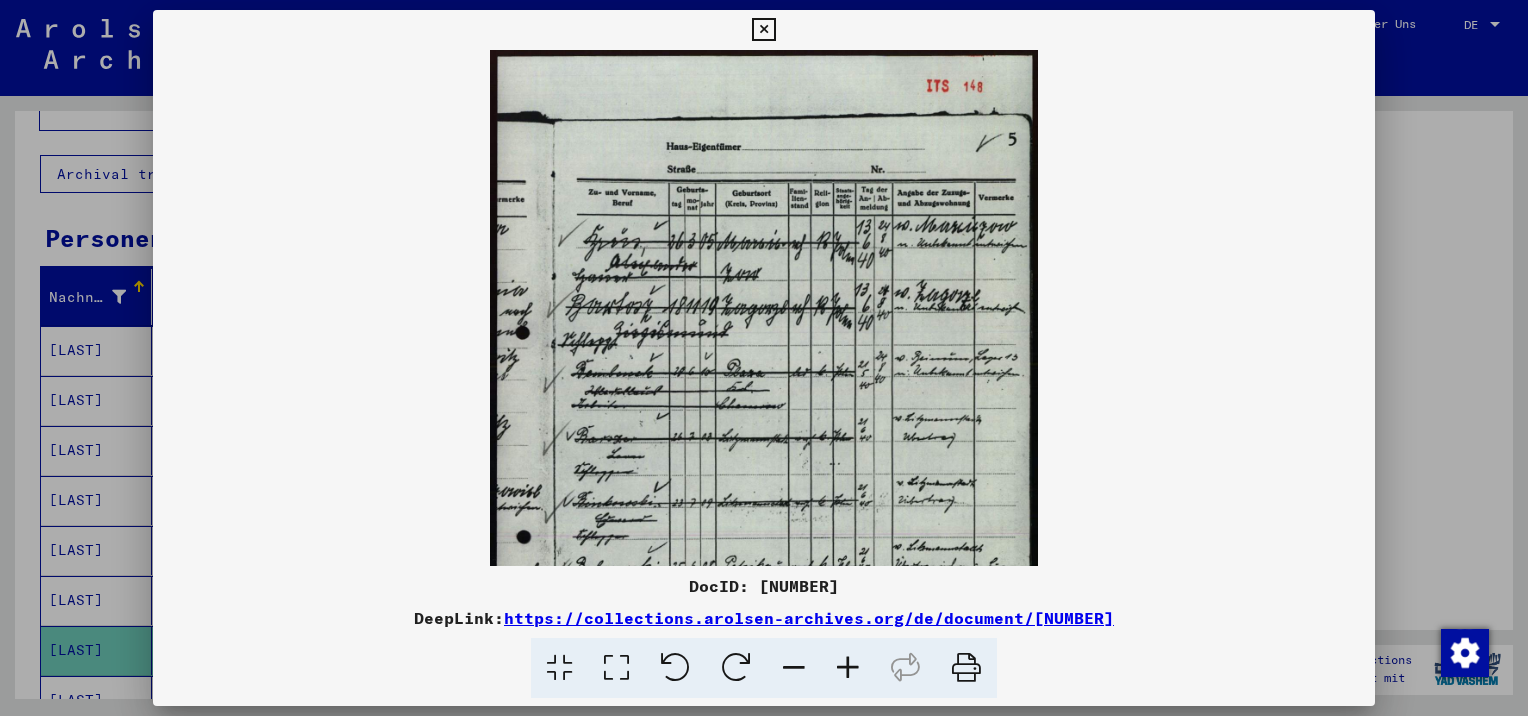 click at bounding box center (848, 668) 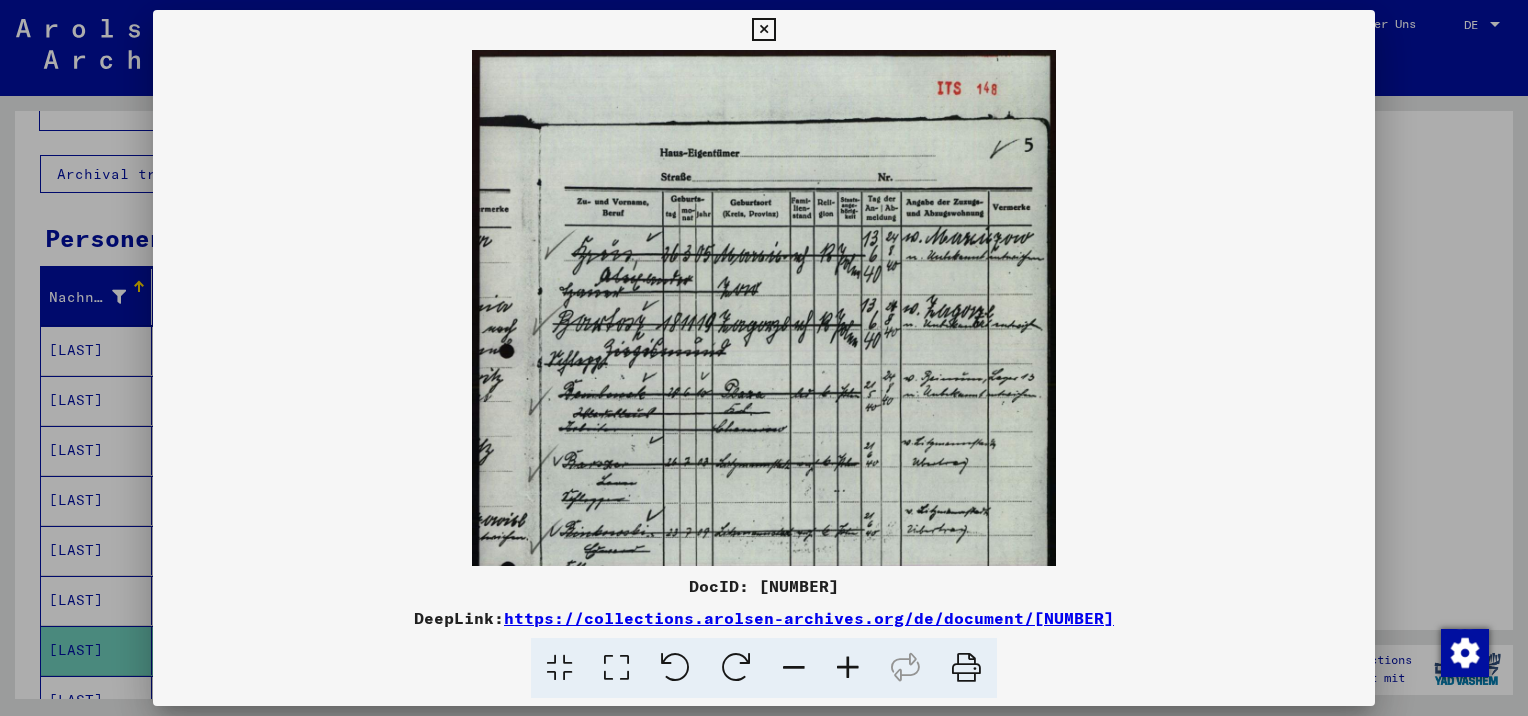 click at bounding box center [848, 668] 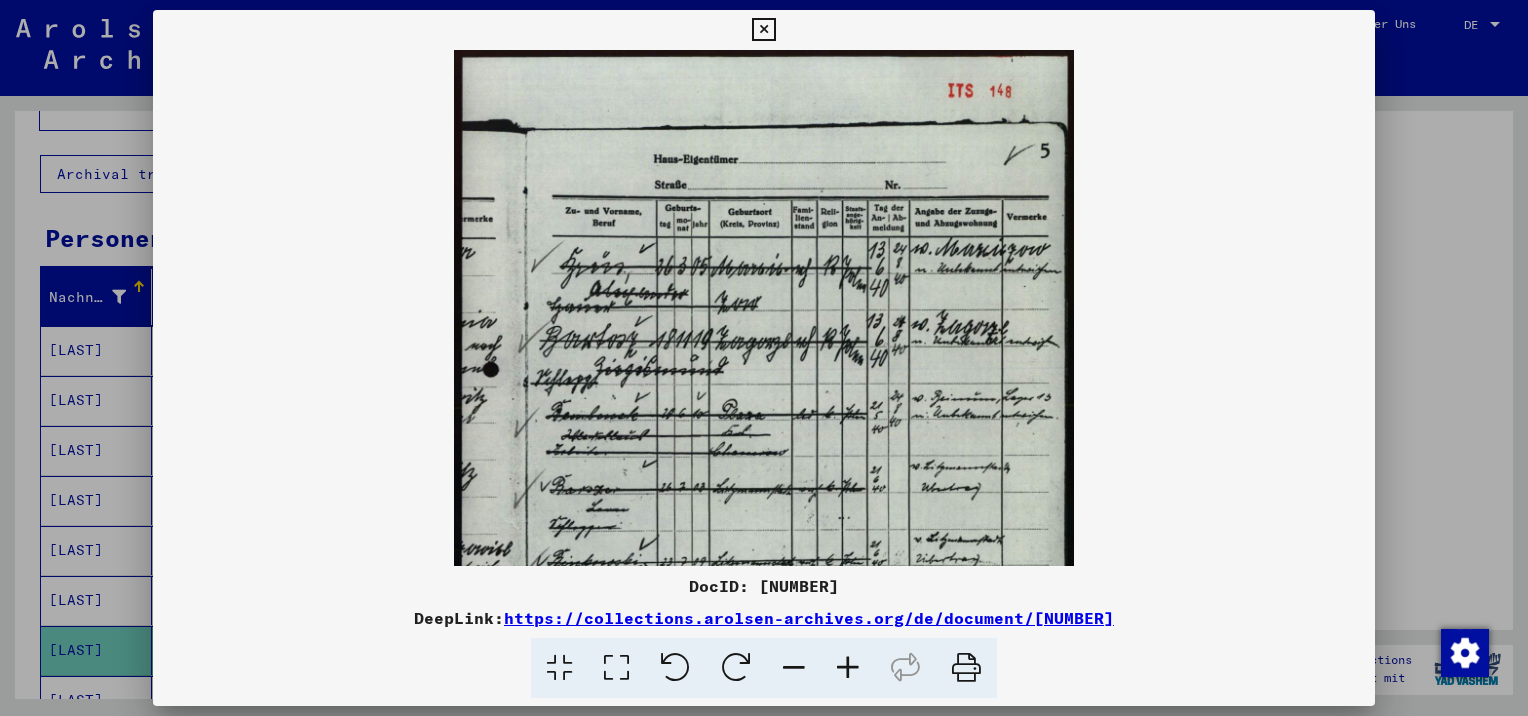 click at bounding box center [848, 668] 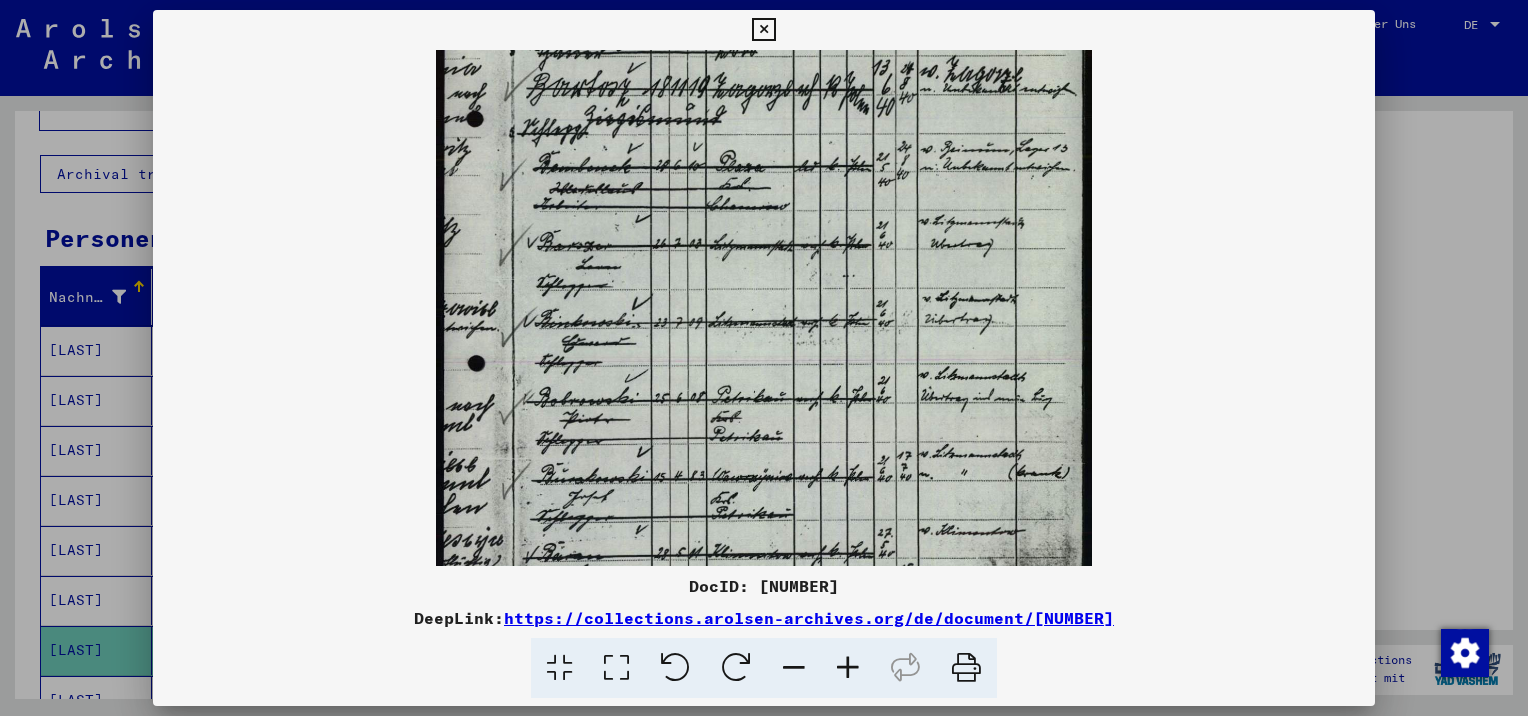 drag, startPoint x: 739, startPoint y: 484, endPoint x: 755, endPoint y: 214, distance: 270.47366 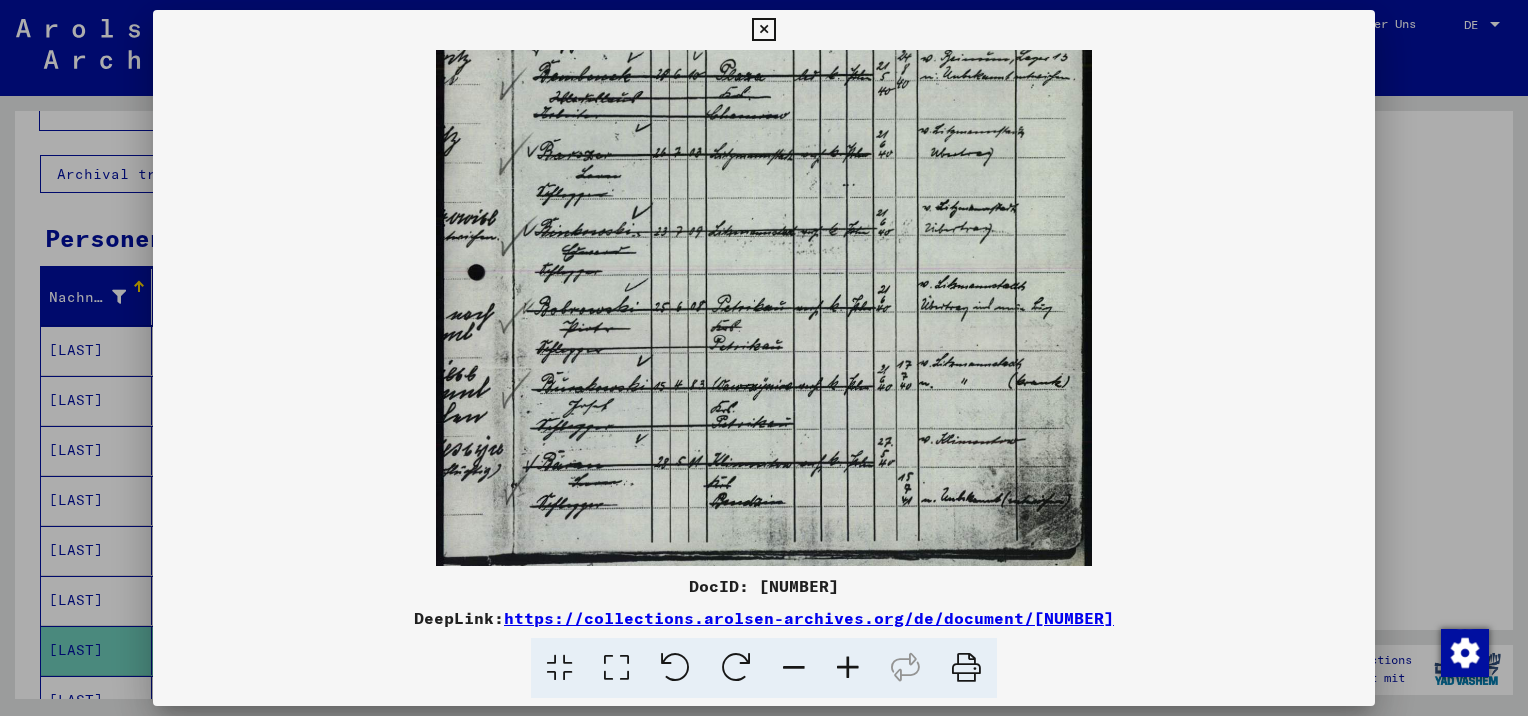 scroll, scrollTop: 382, scrollLeft: 0, axis: vertical 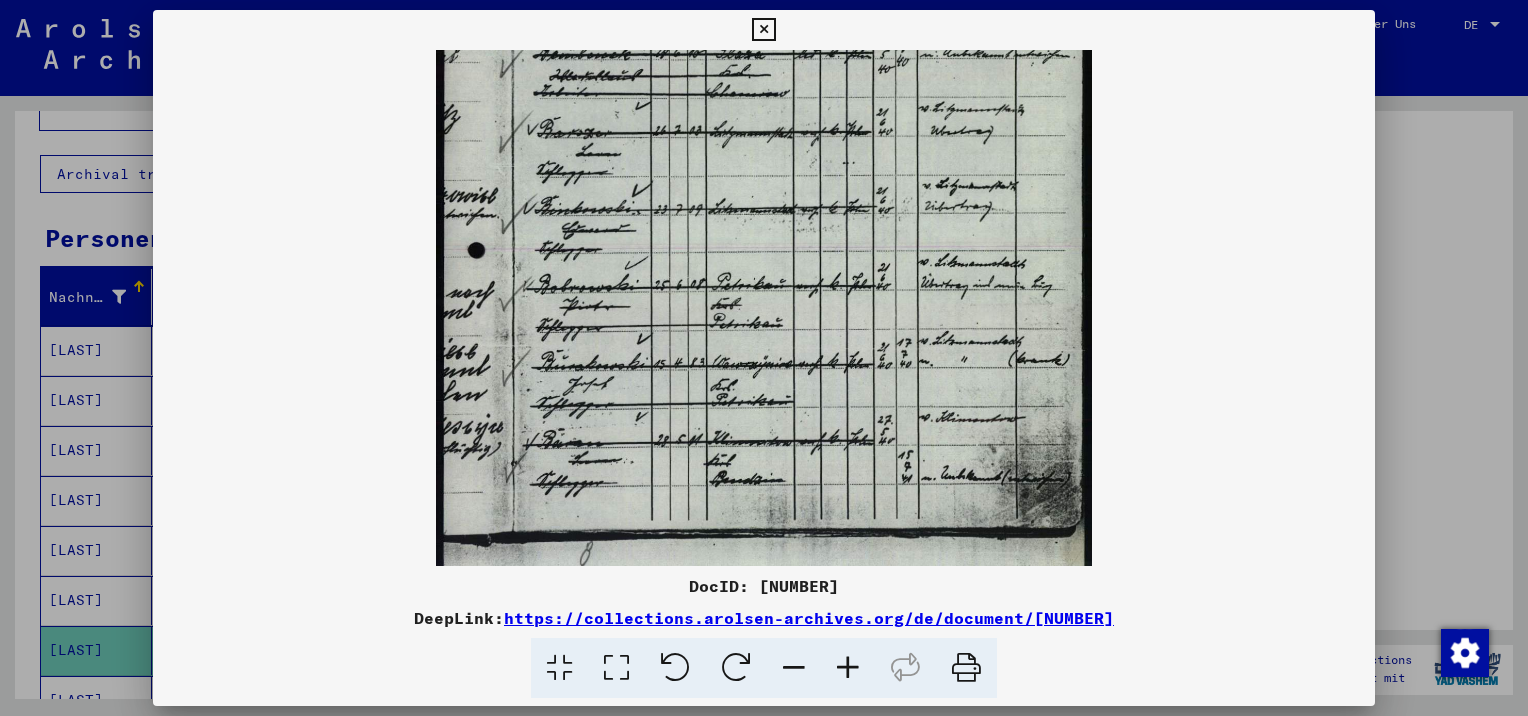 drag, startPoint x: 782, startPoint y: 381, endPoint x: 792, endPoint y: 270, distance: 111.44954 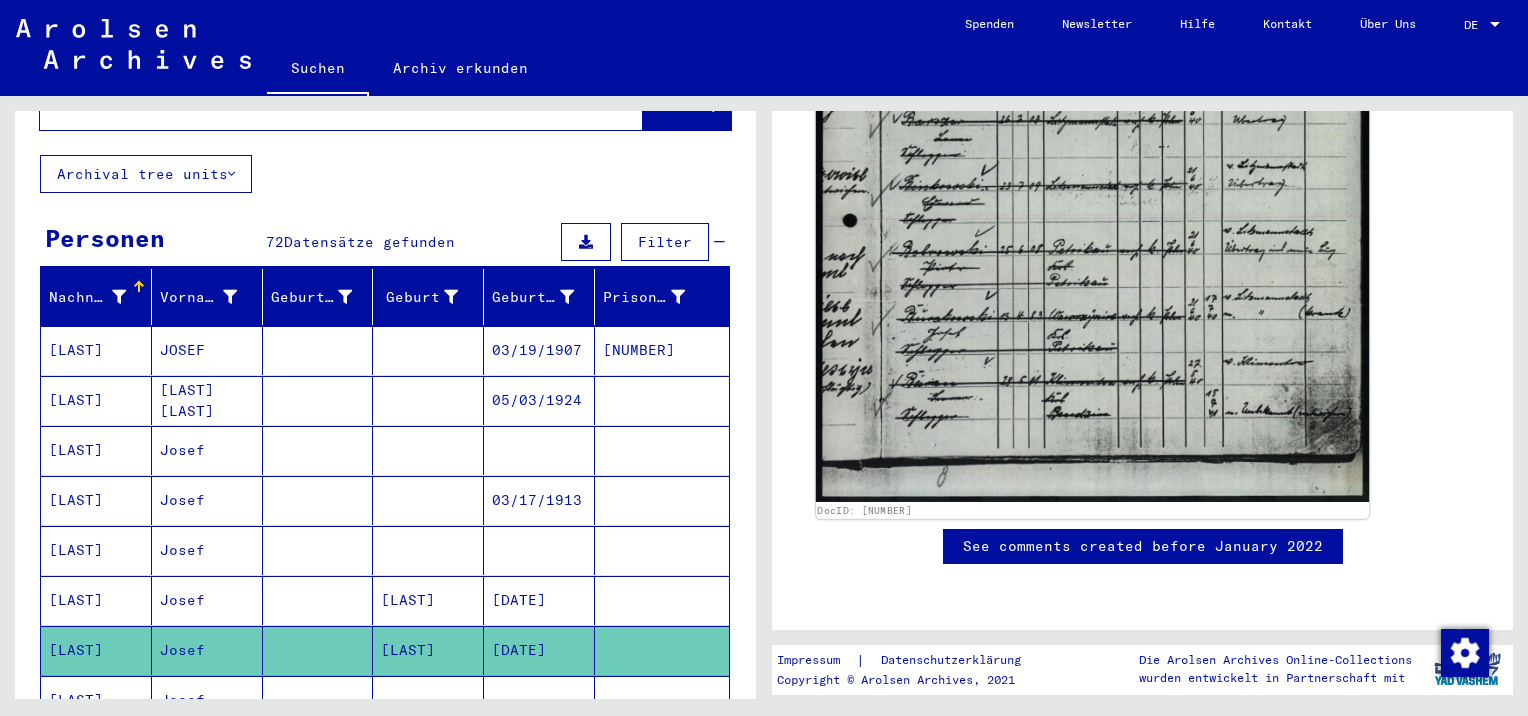scroll, scrollTop: 1655, scrollLeft: 0, axis: vertical 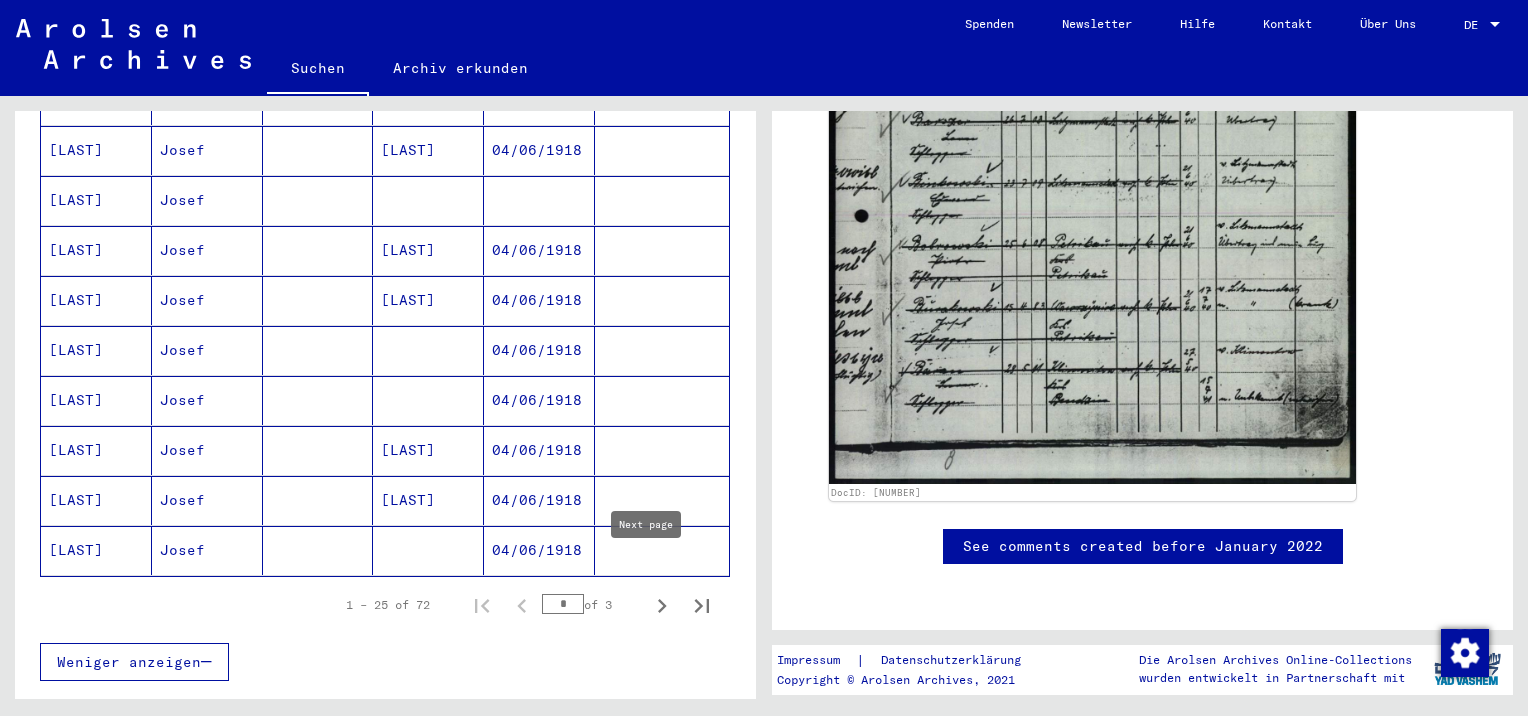 click 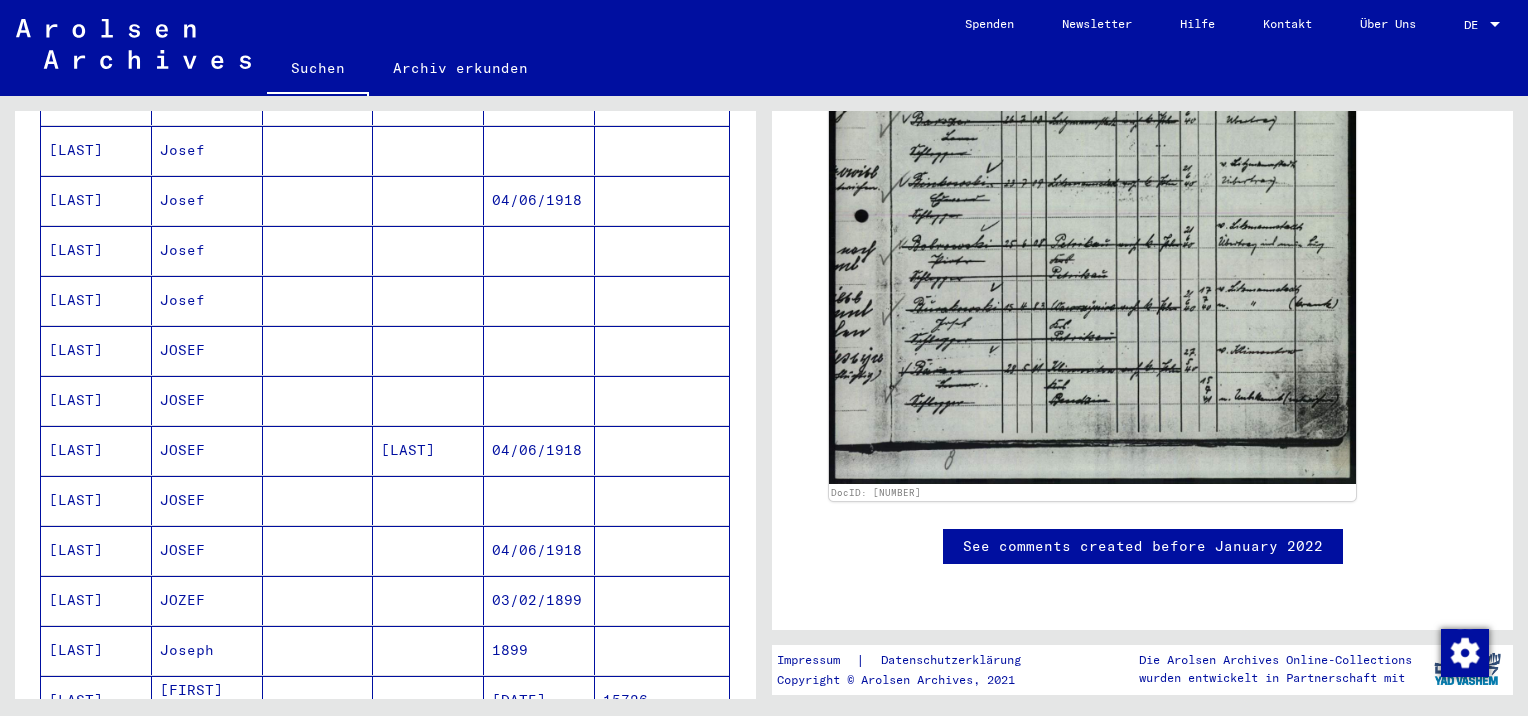 scroll, scrollTop: 1300, scrollLeft: 0, axis: vertical 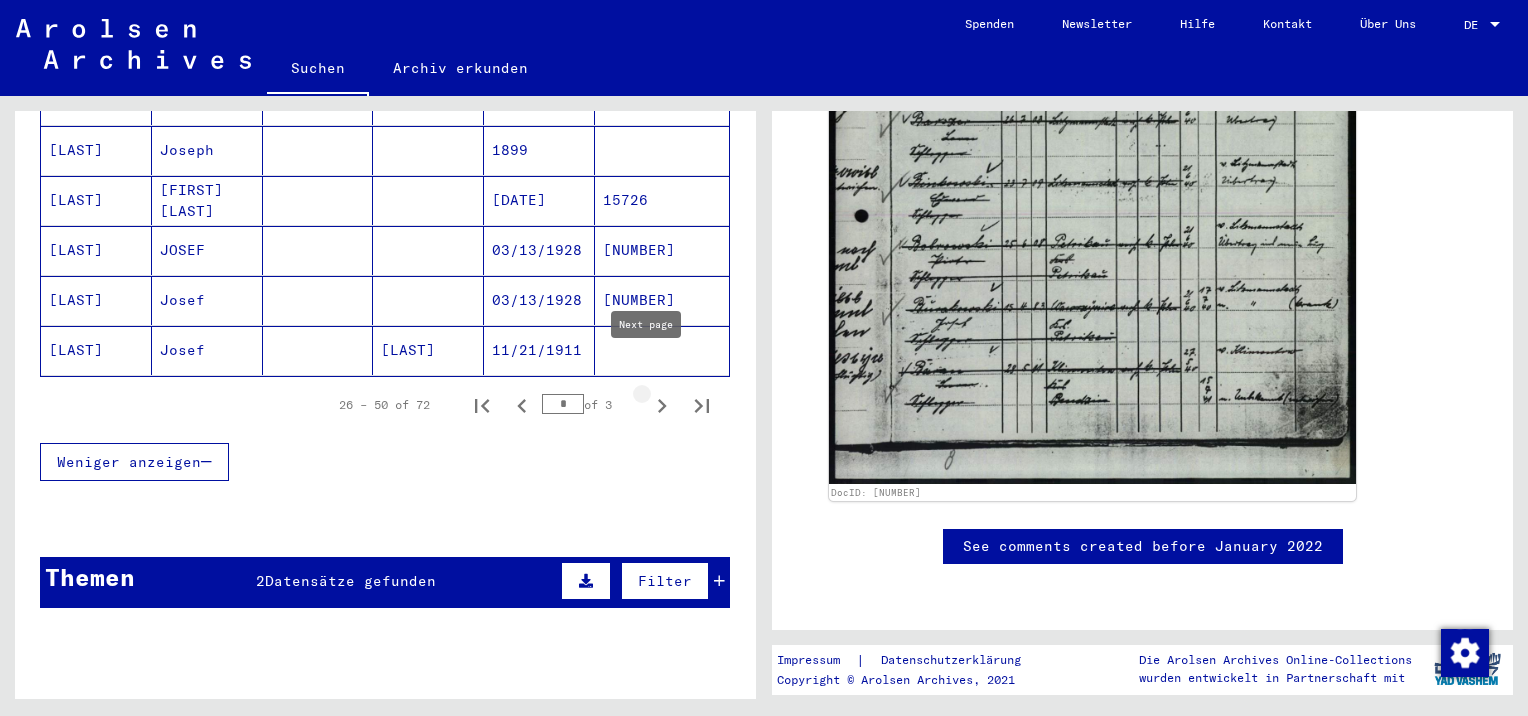 click 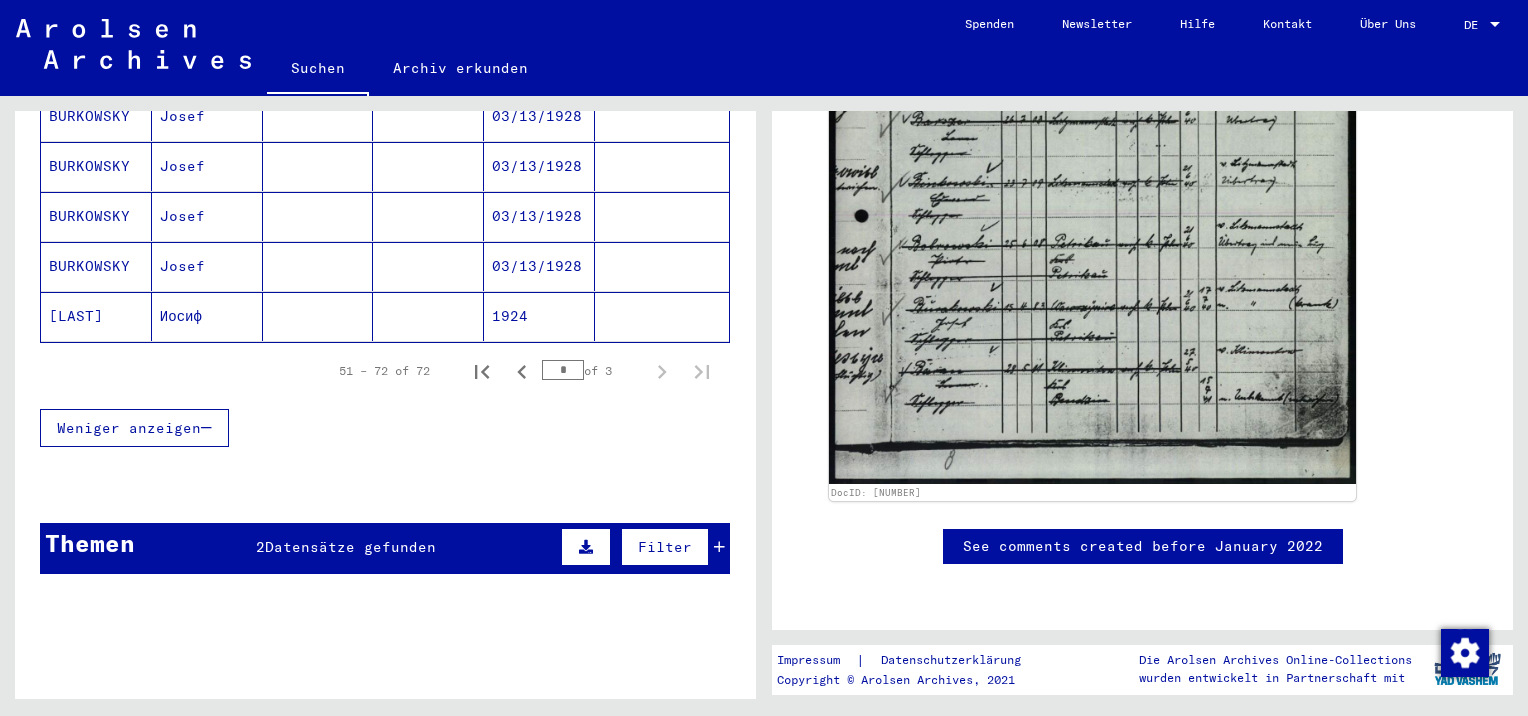 scroll, scrollTop: 1188, scrollLeft: 0, axis: vertical 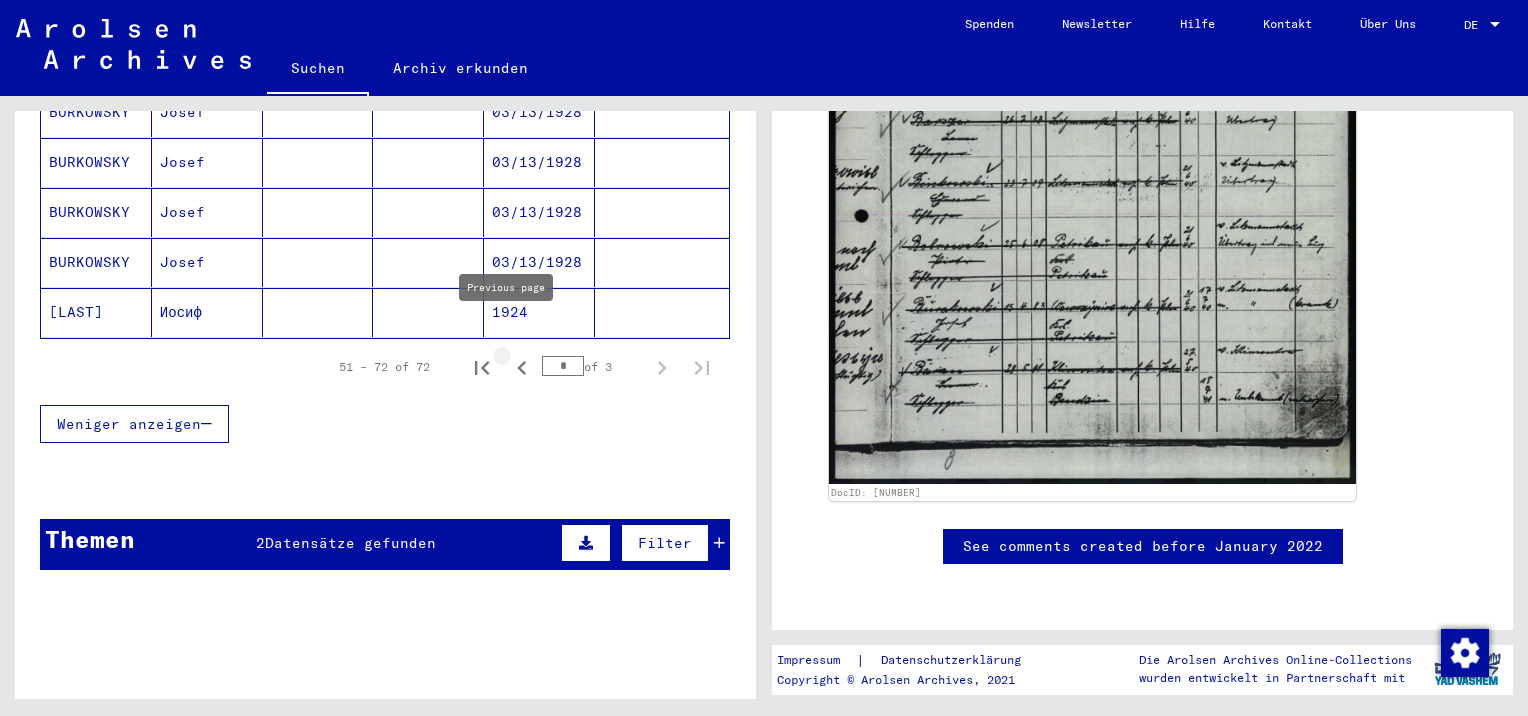 click 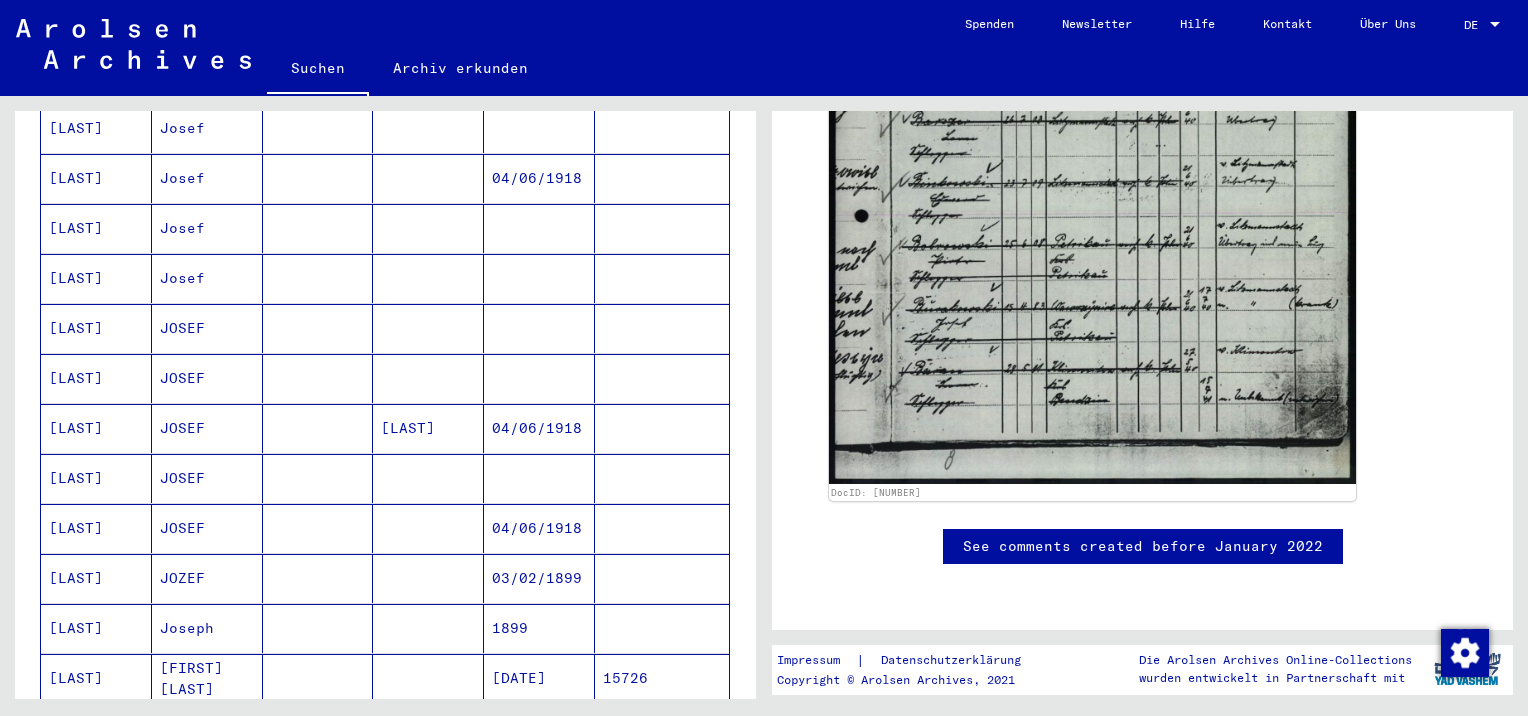 scroll, scrollTop: 788, scrollLeft: 0, axis: vertical 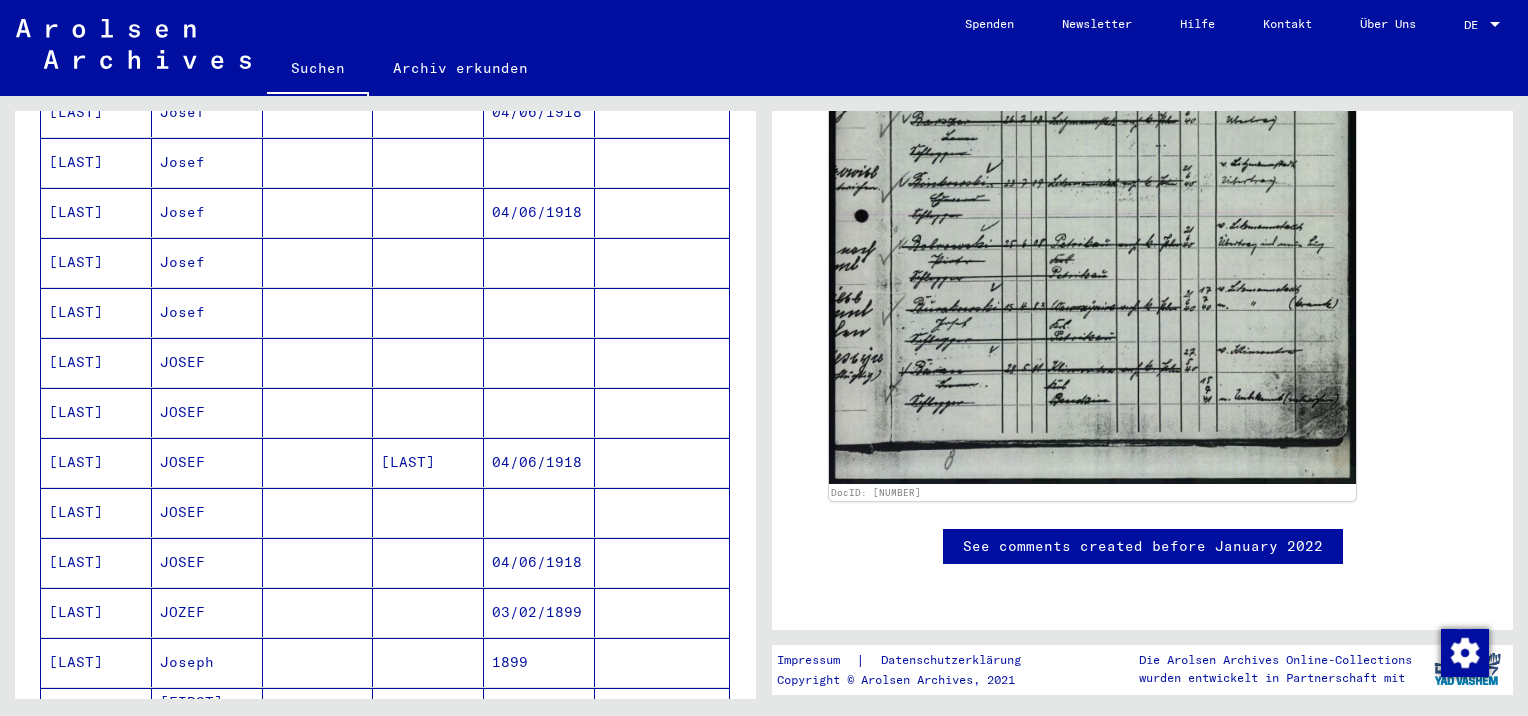 click on "04/06/1918" at bounding box center [539, 612] 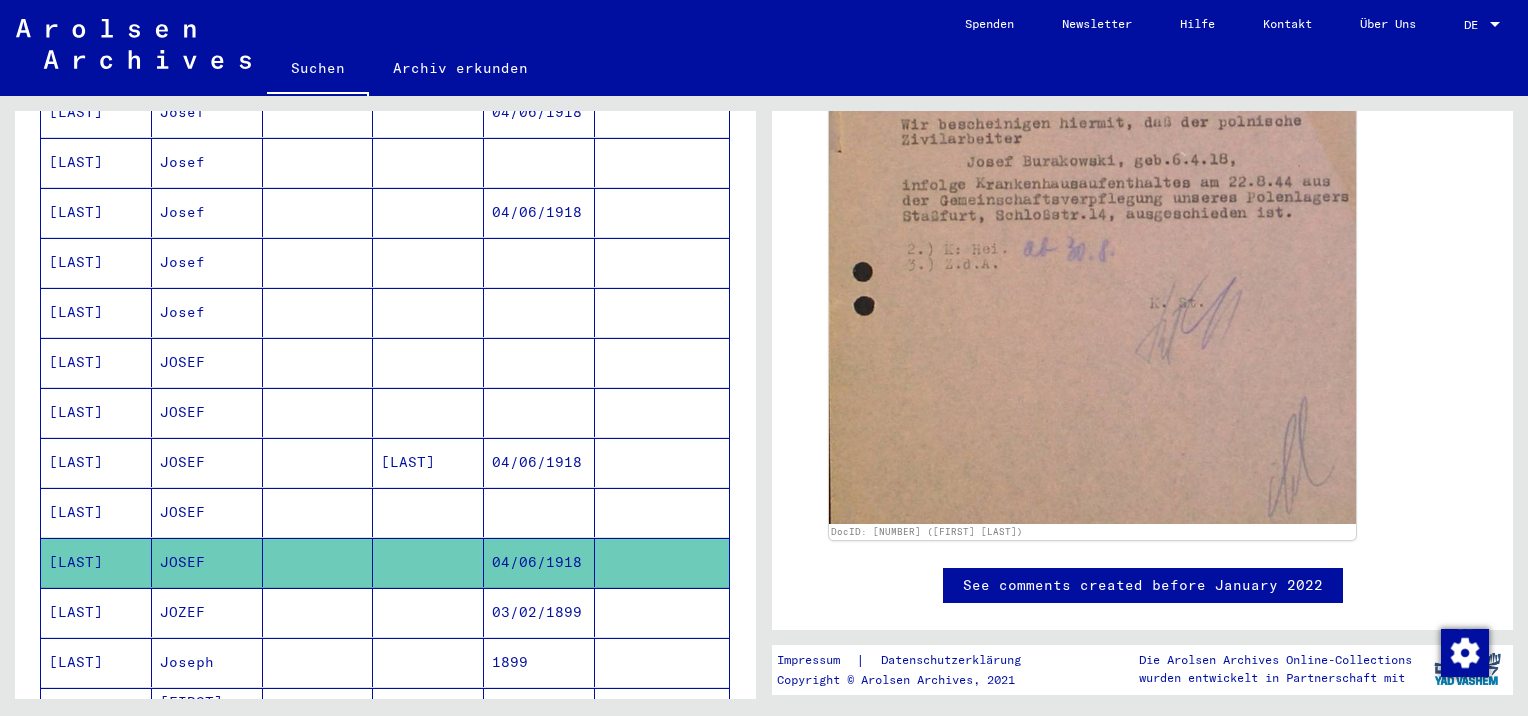 scroll, scrollTop: 1000, scrollLeft: 0, axis: vertical 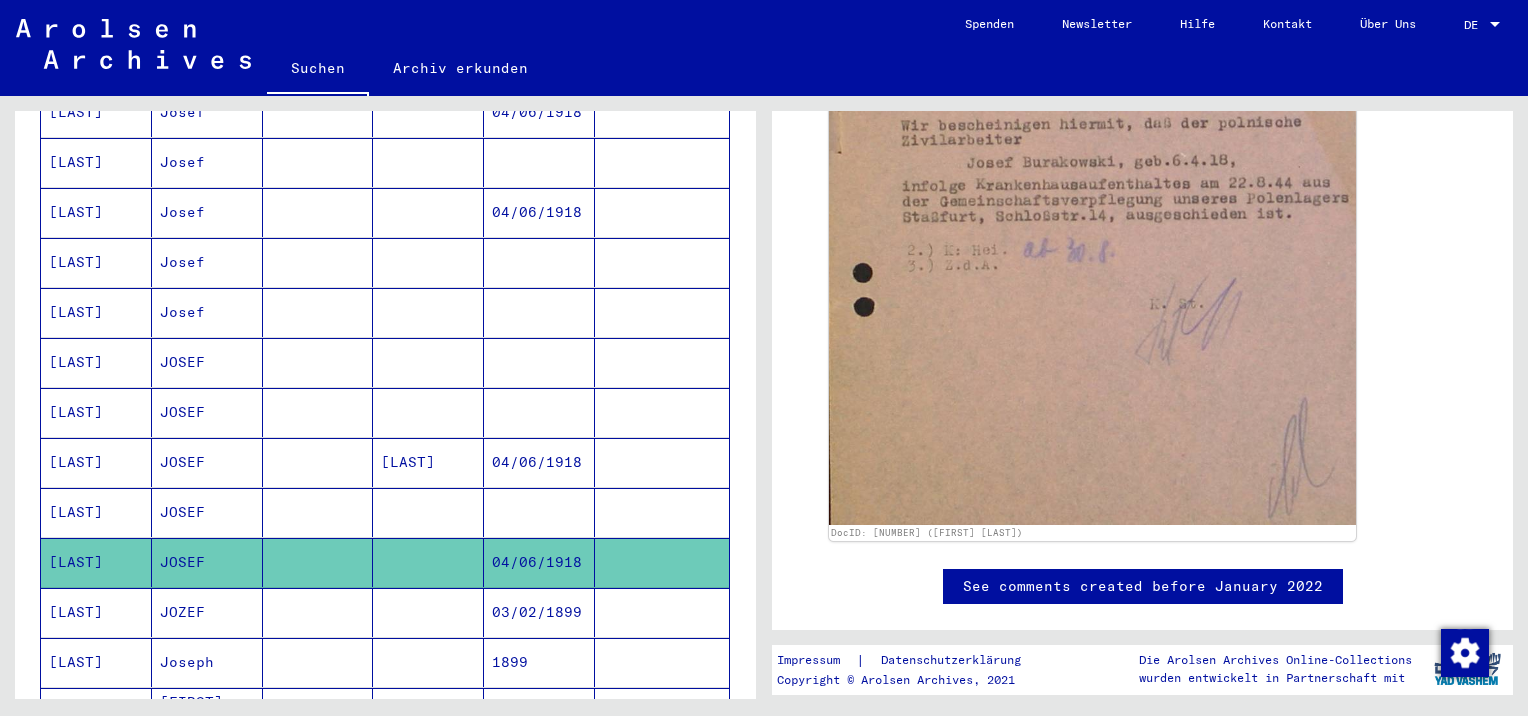 click on "[LAST]" at bounding box center (428, 512) 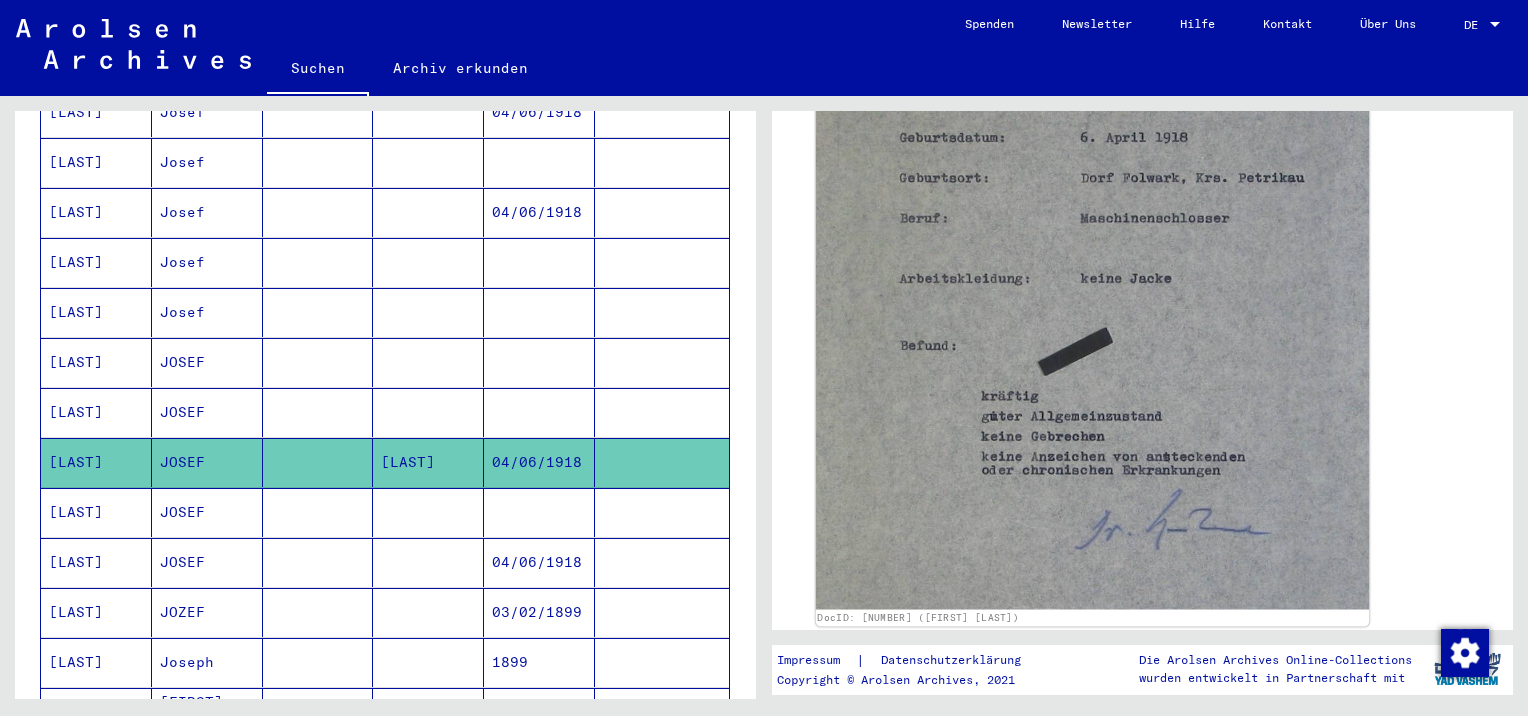 scroll, scrollTop: 700, scrollLeft: 0, axis: vertical 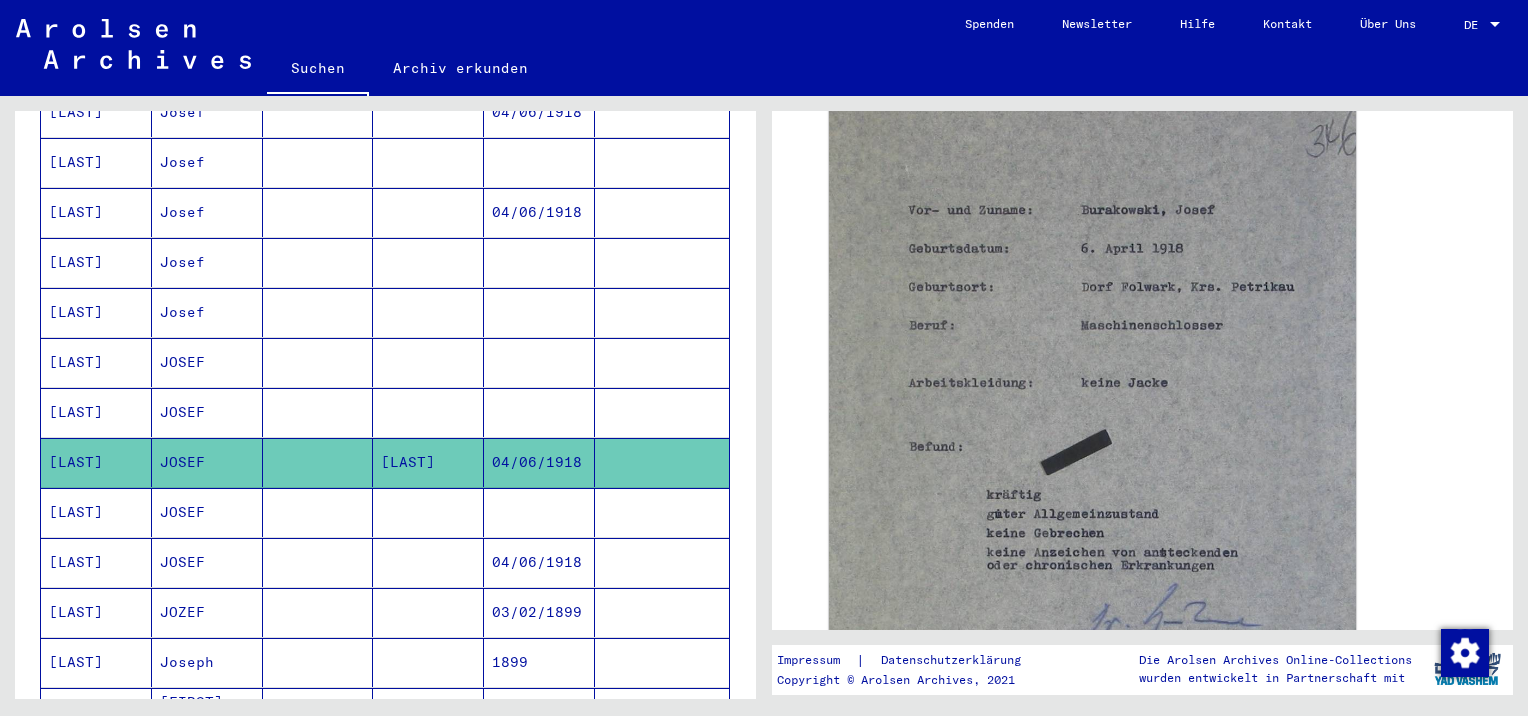 click on "JOSEF" at bounding box center (207, 562) 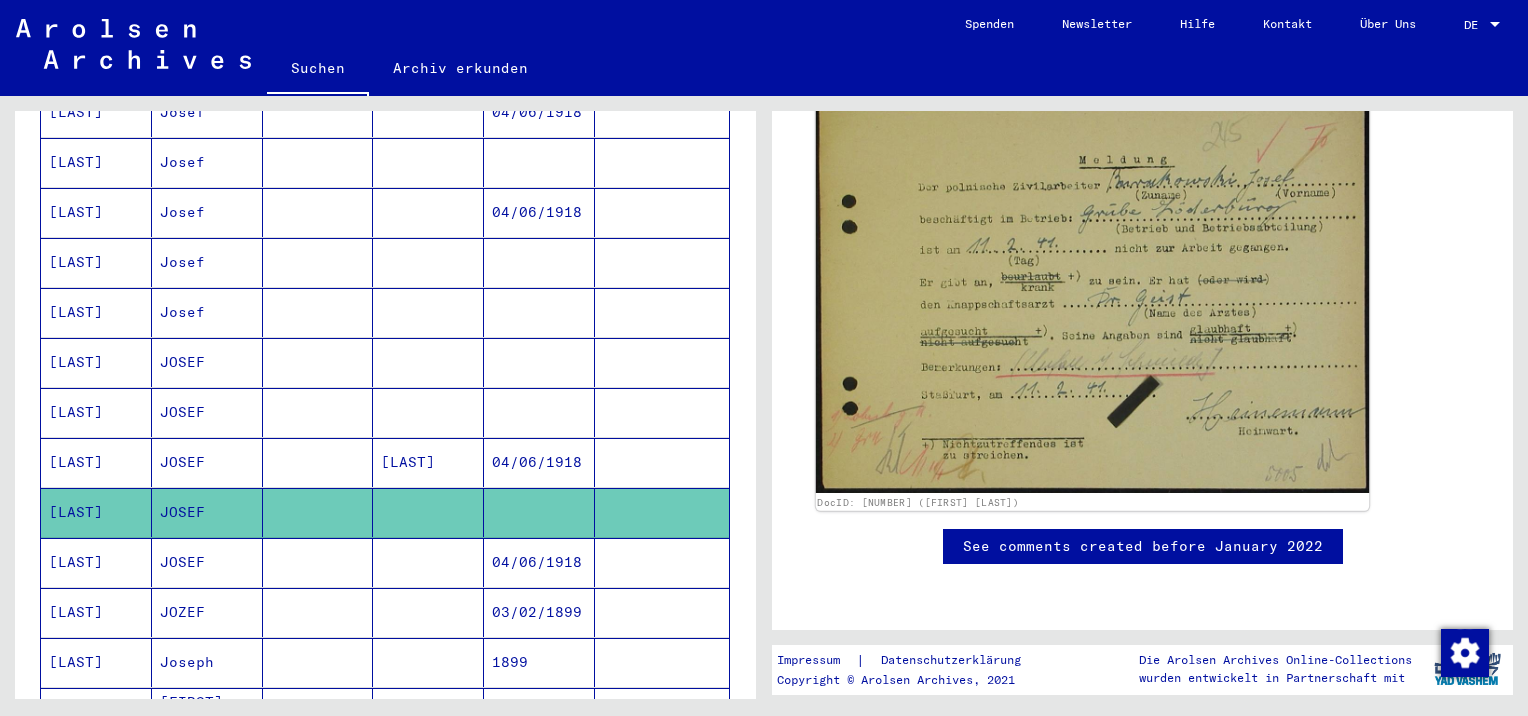 scroll, scrollTop: 700, scrollLeft: 0, axis: vertical 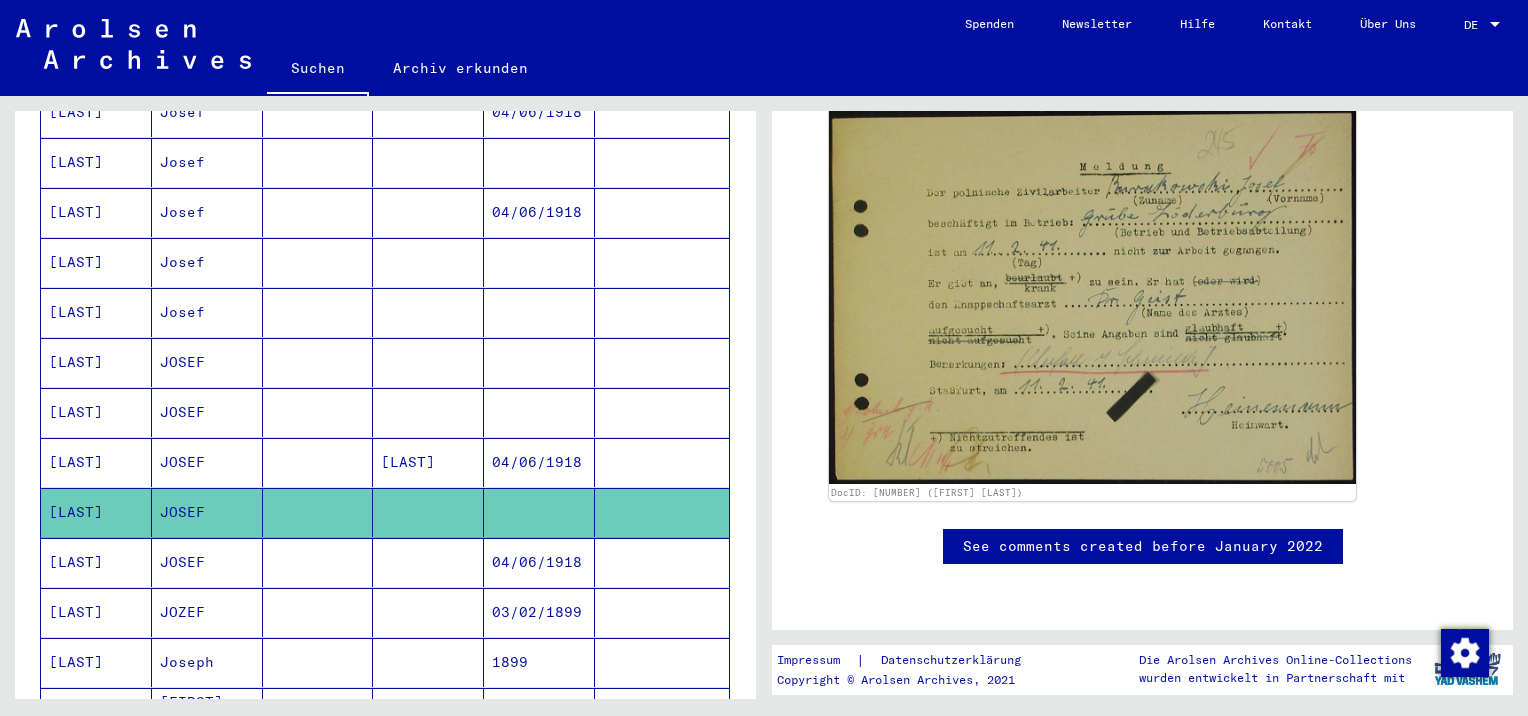 click on "JOSEF" at bounding box center (207, 462) 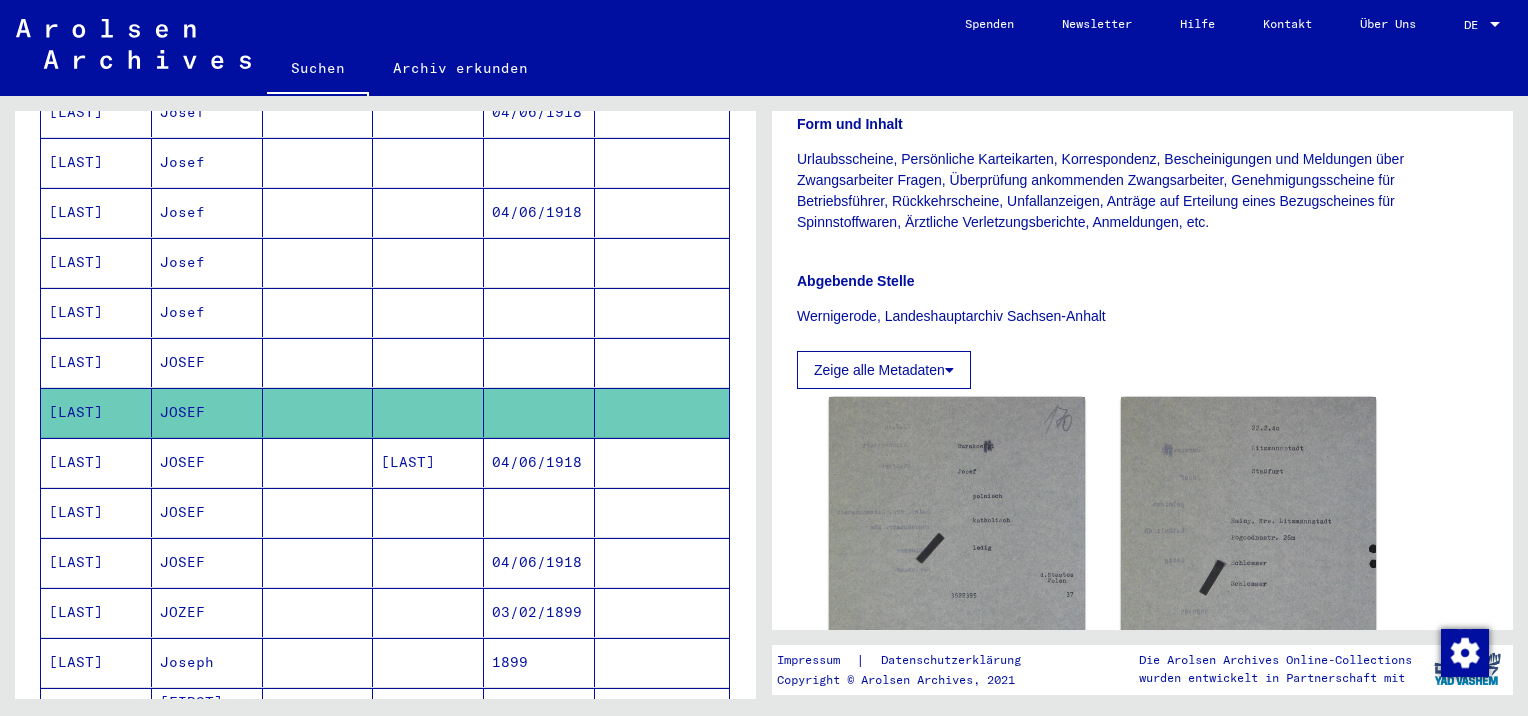 scroll, scrollTop: 600, scrollLeft: 0, axis: vertical 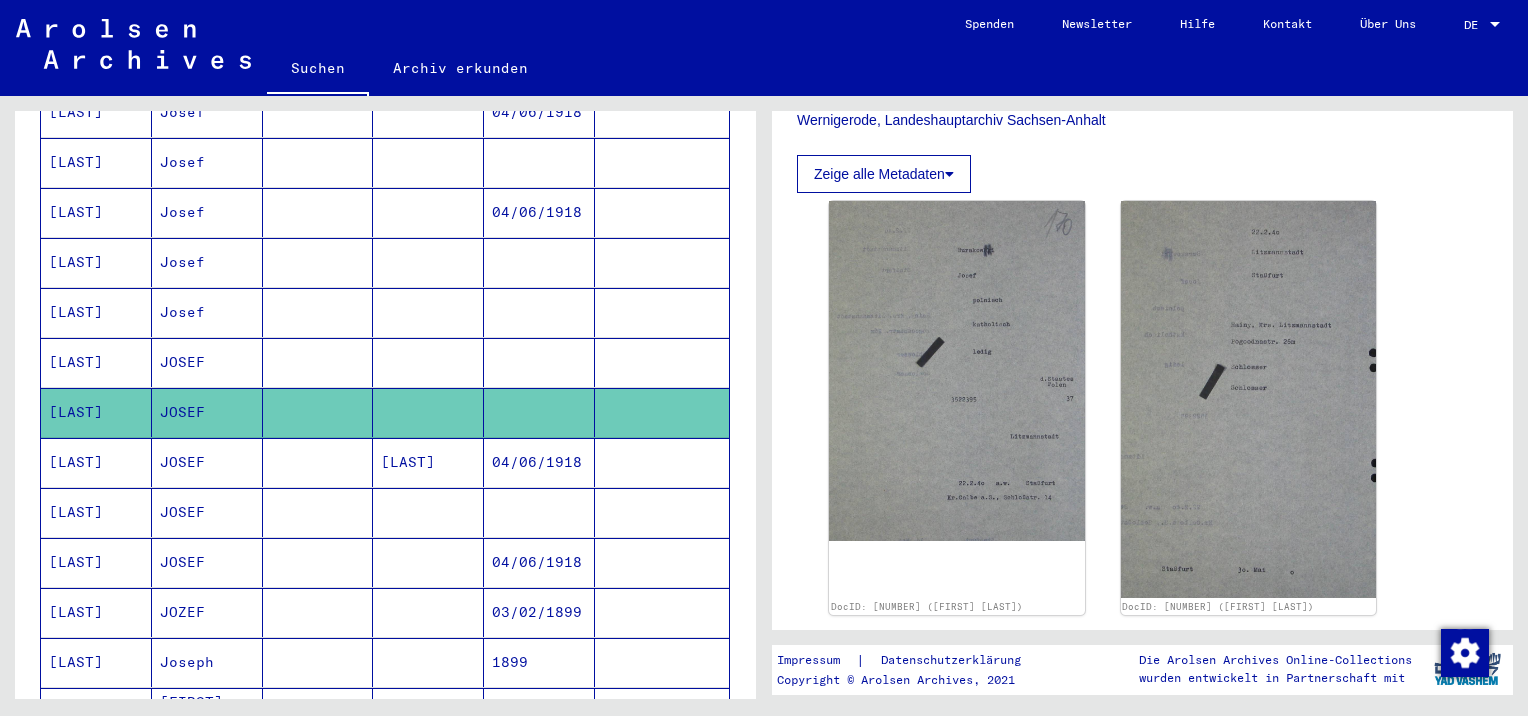 click on "JOSEF" at bounding box center [207, 412] 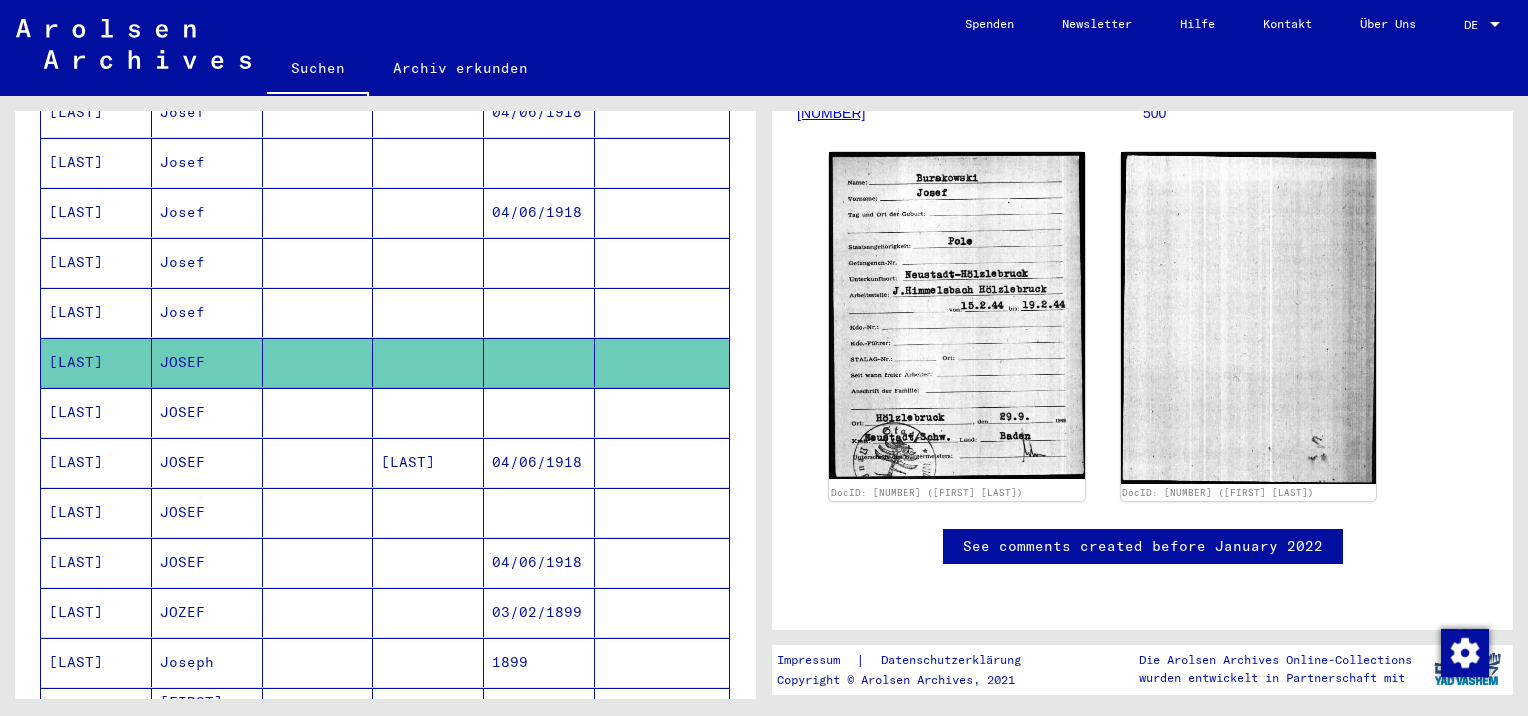 scroll, scrollTop: 600, scrollLeft: 0, axis: vertical 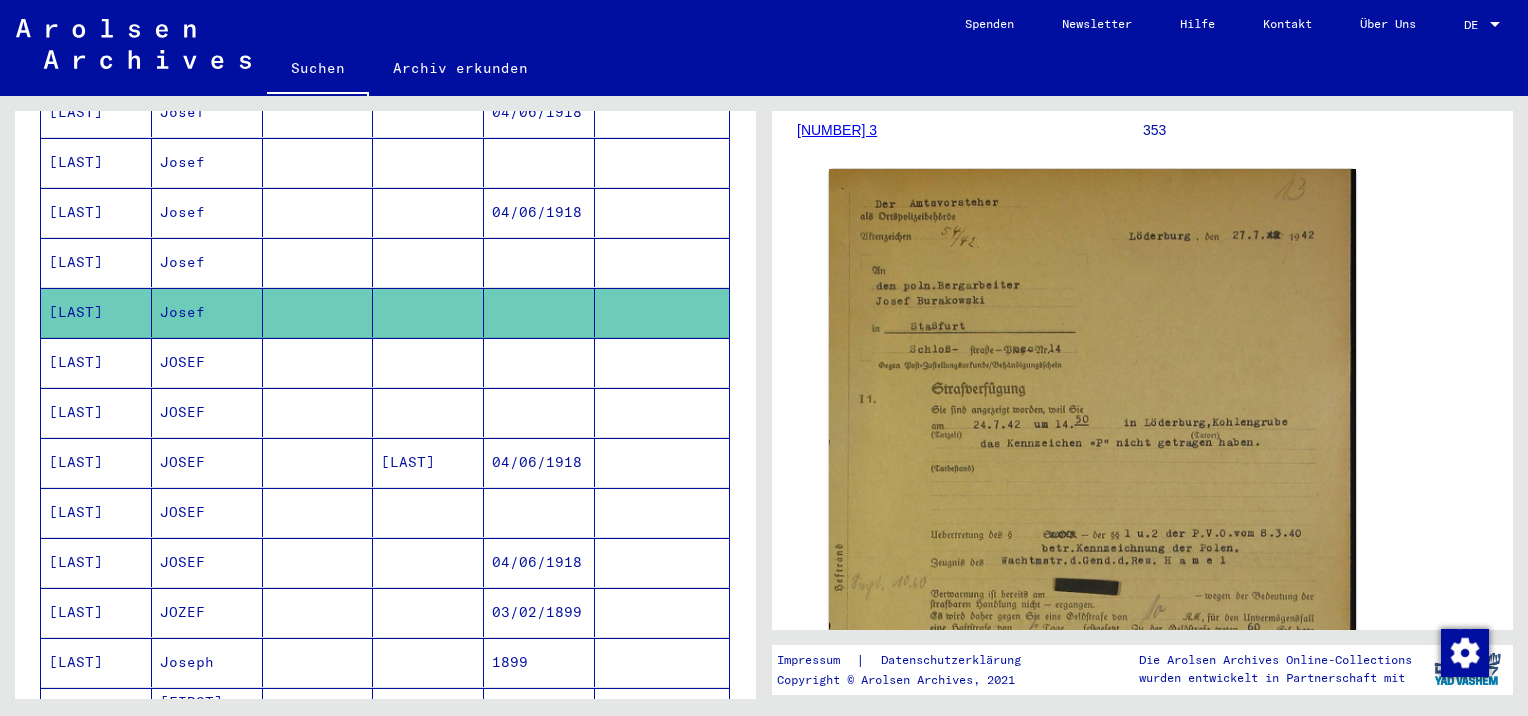 click on "Josef" at bounding box center [207, 312] 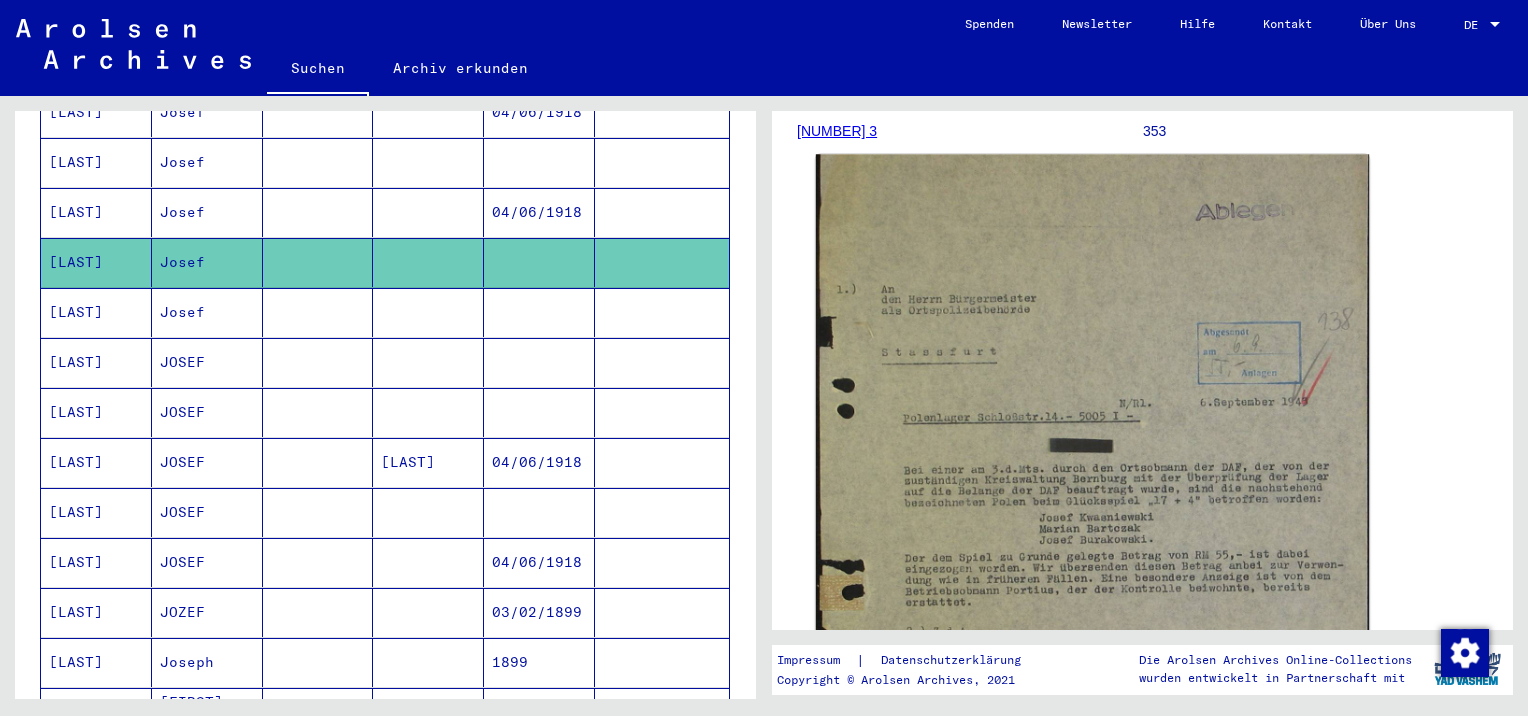 scroll, scrollTop: 300, scrollLeft: 0, axis: vertical 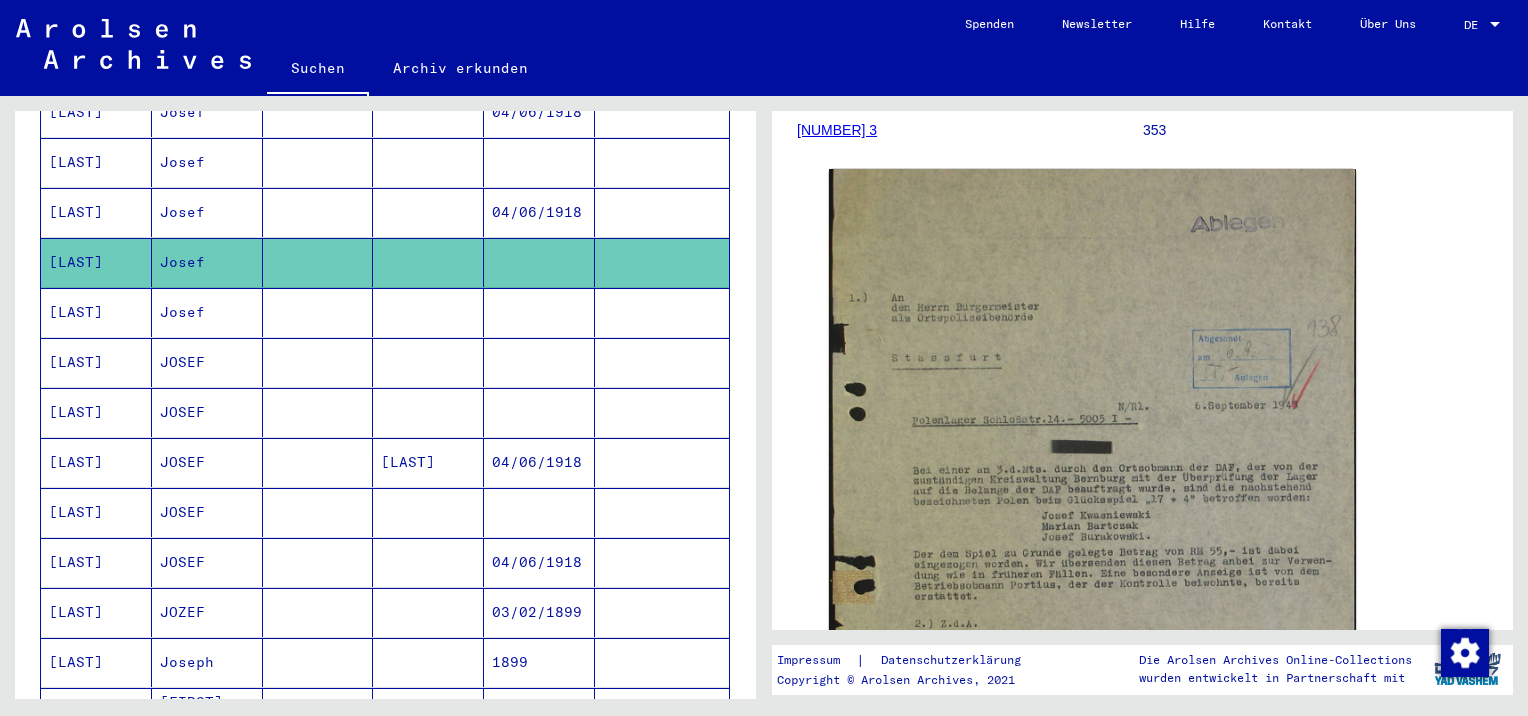 click on "Josef" at bounding box center [207, 262] 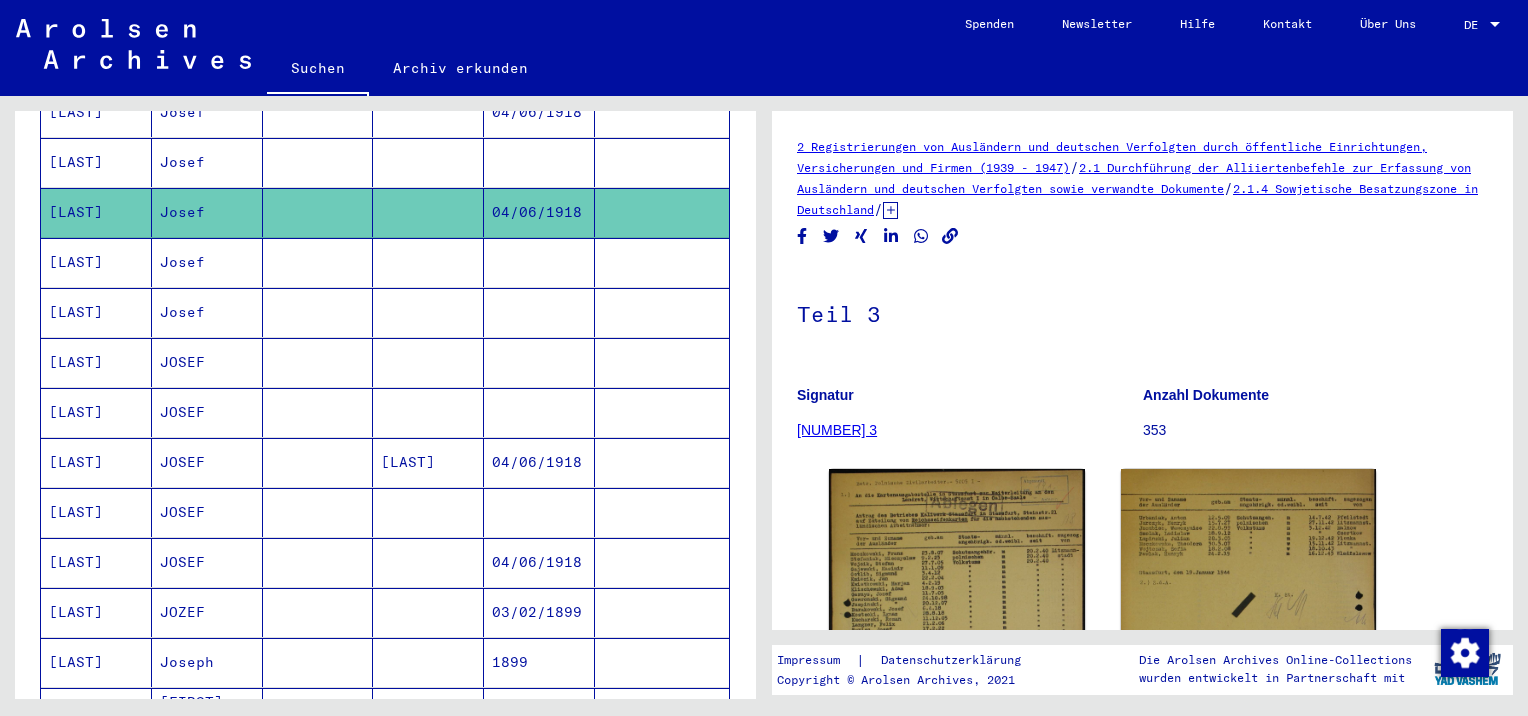 scroll, scrollTop: 588, scrollLeft: 0, axis: vertical 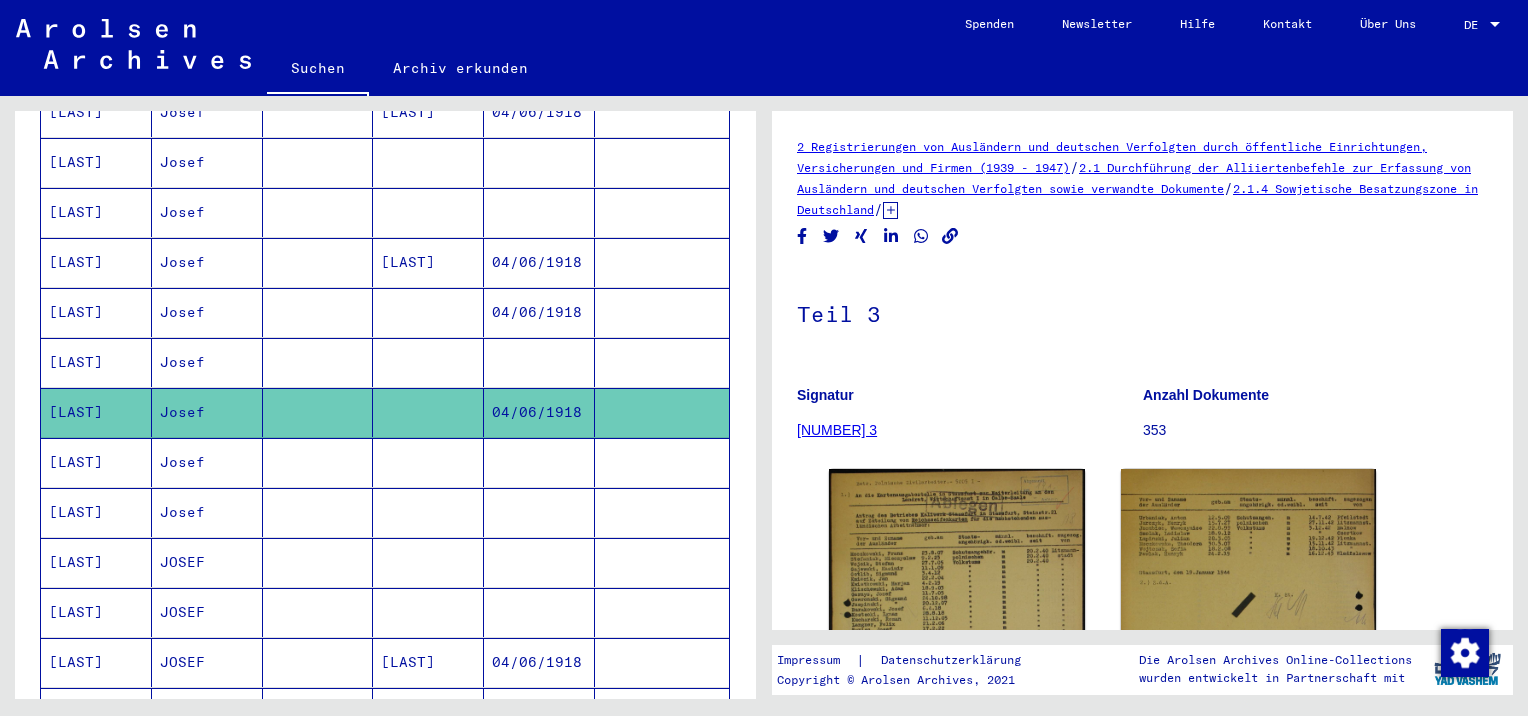 click on "Josef" at bounding box center (207, 412) 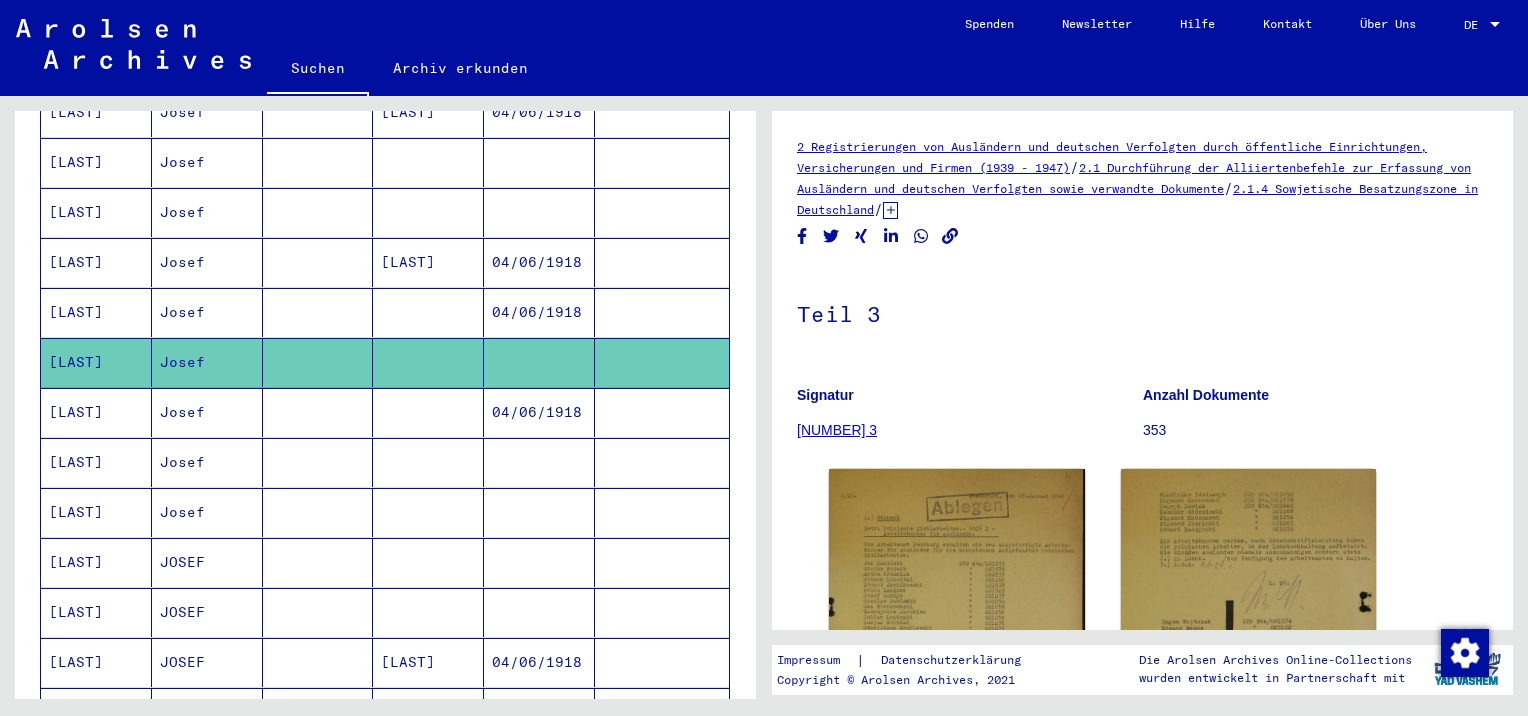 click on "Josef" at bounding box center [207, 362] 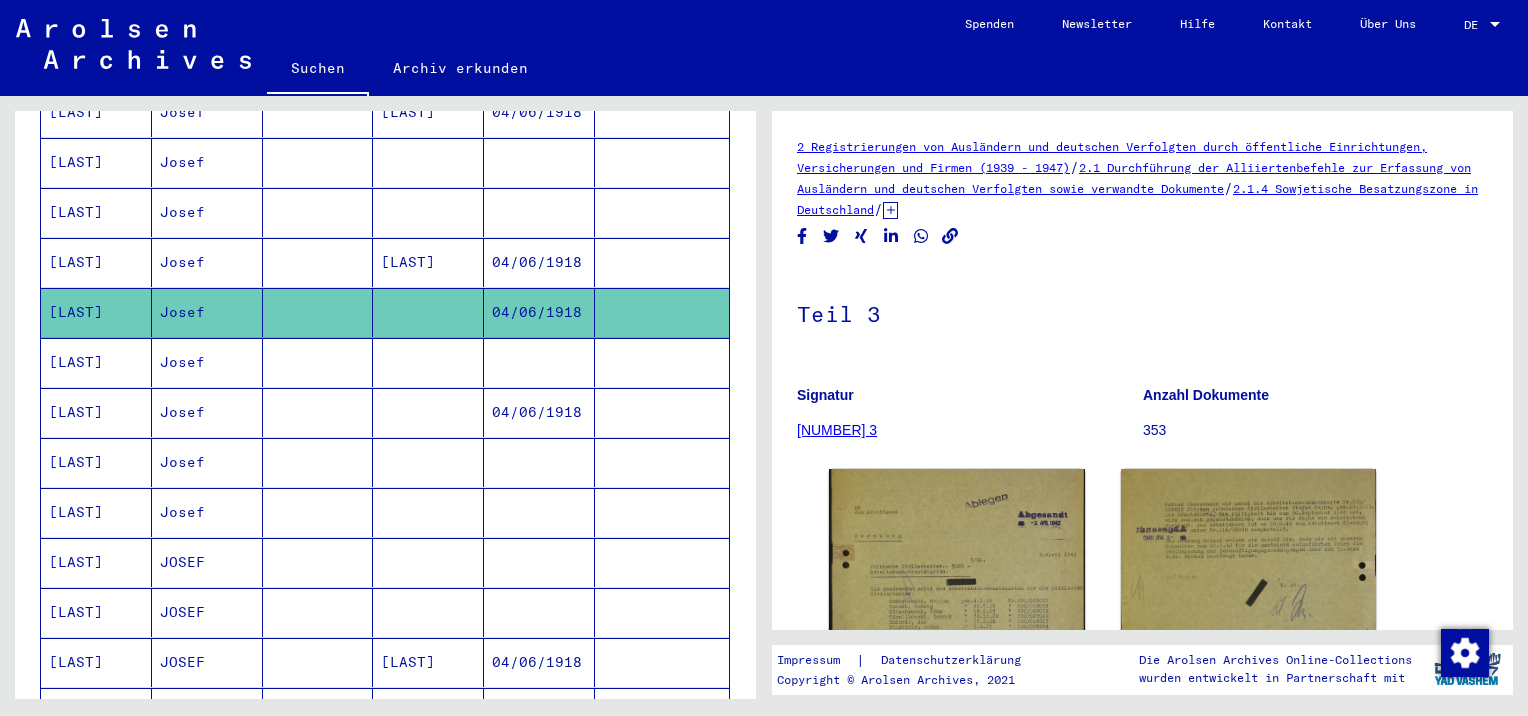 click on "Josef" at bounding box center (207, 312) 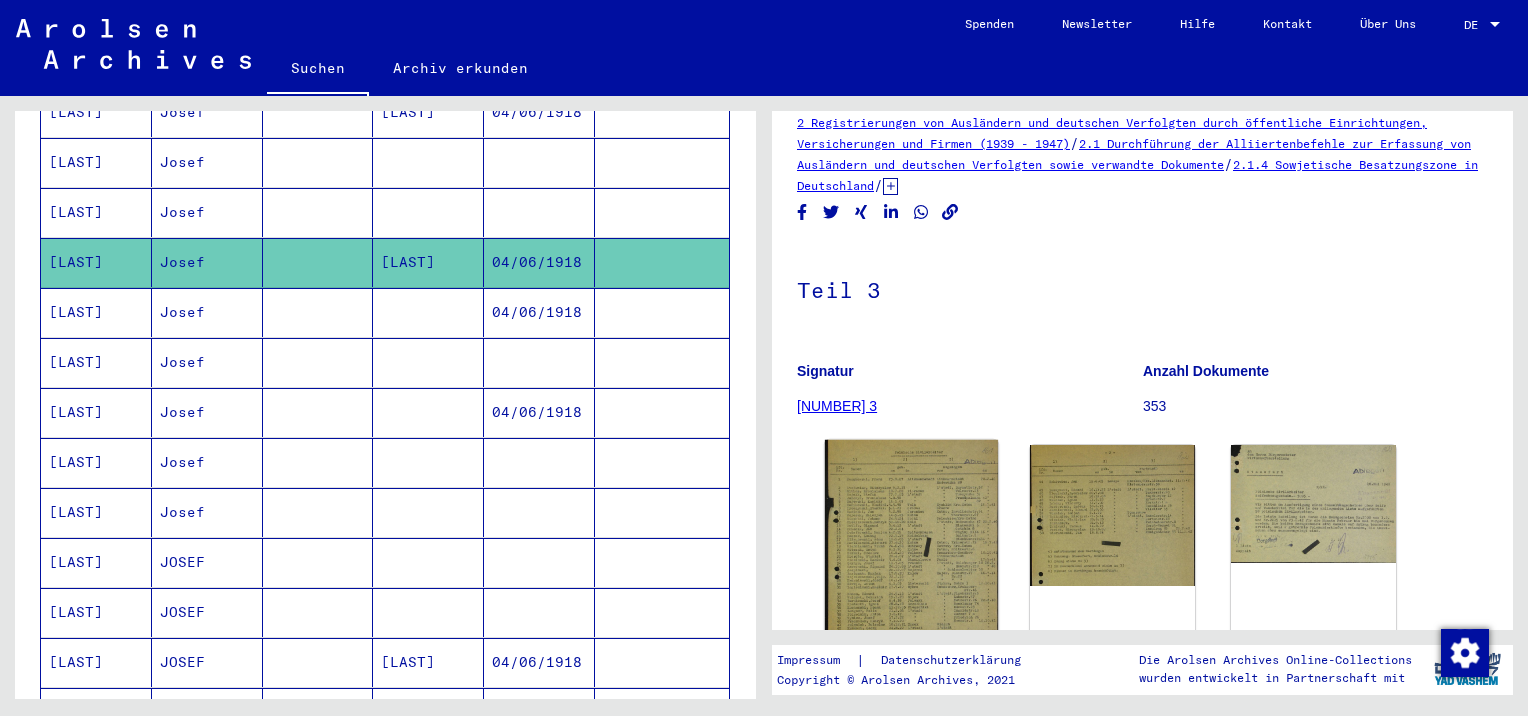scroll, scrollTop: 0, scrollLeft: 0, axis: both 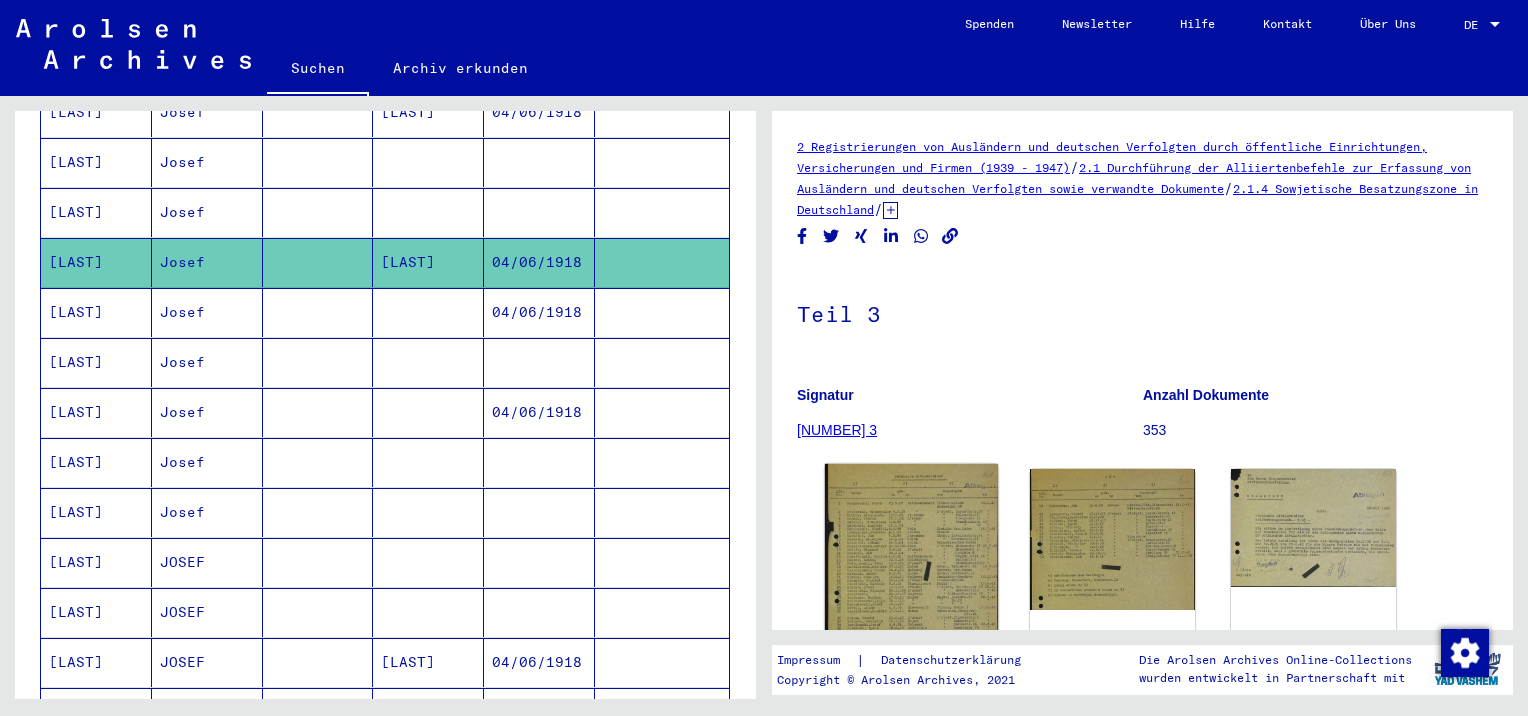 click 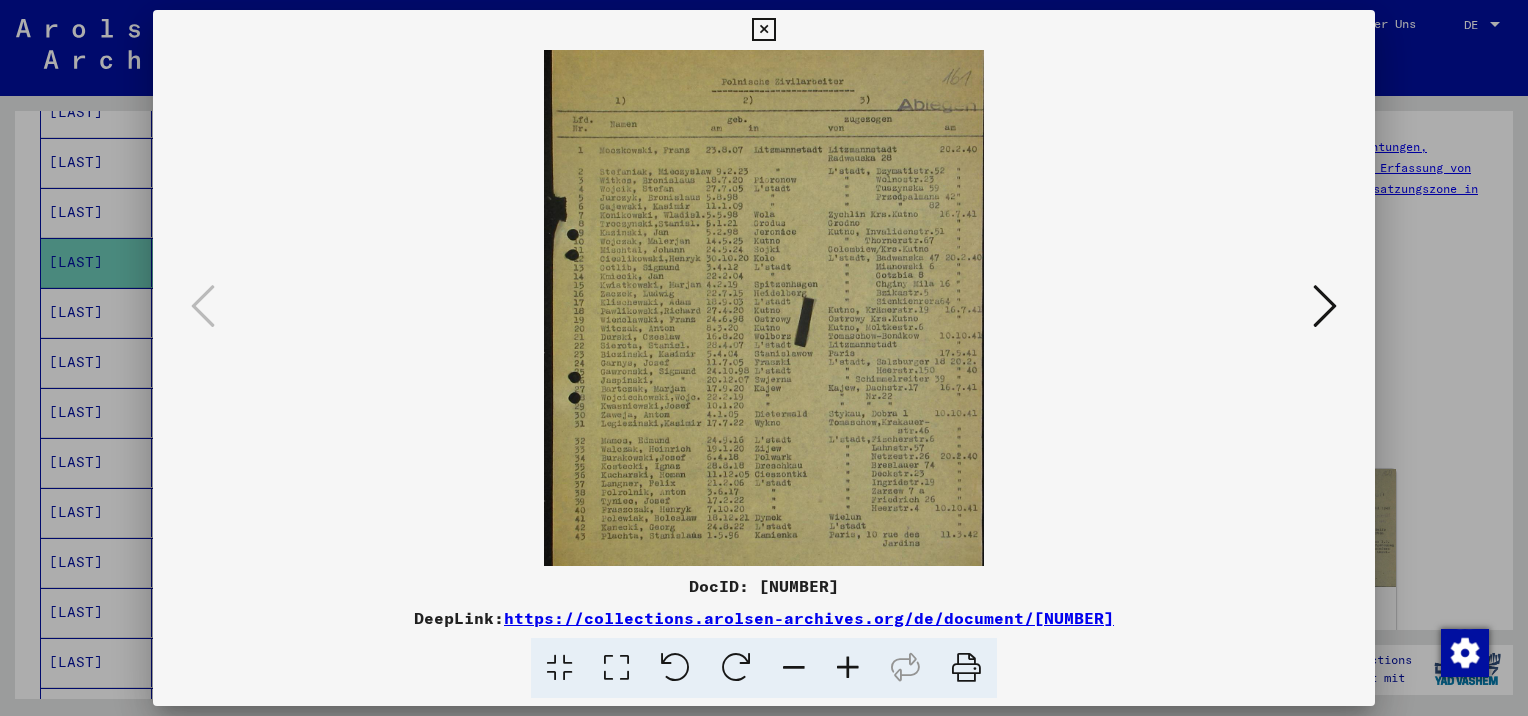 click at bounding box center [763, 30] 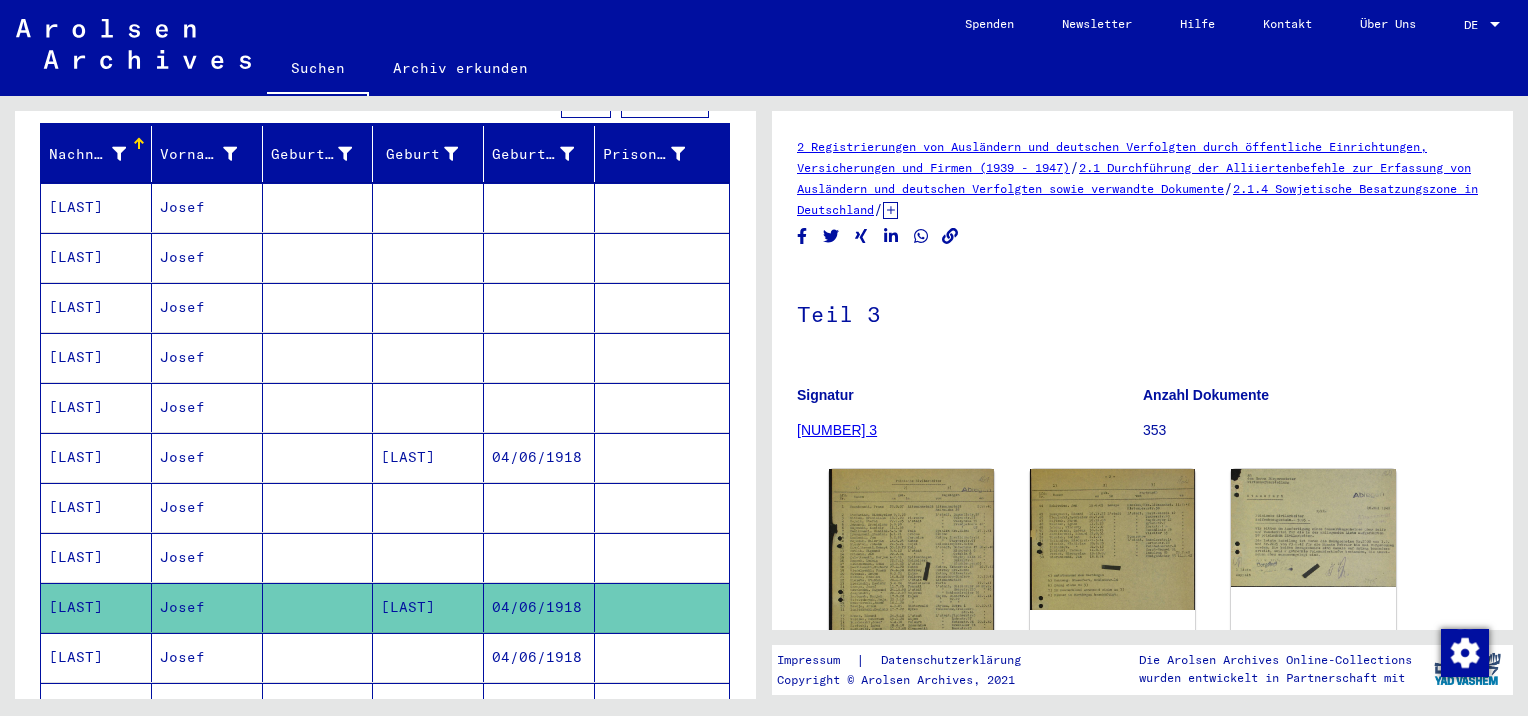 scroll, scrollTop: 188, scrollLeft: 0, axis: vertical 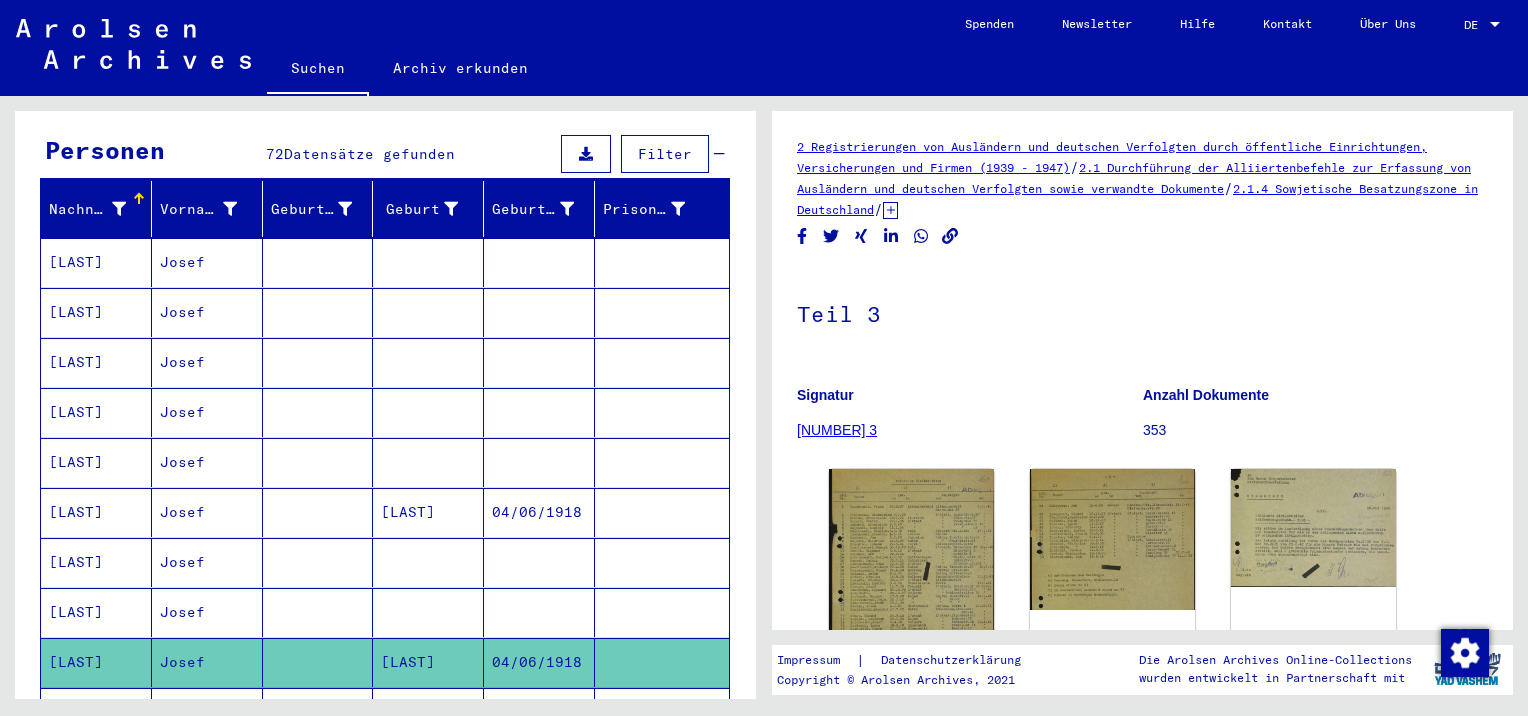 click on "Josef" at bounding box center [207, 562] 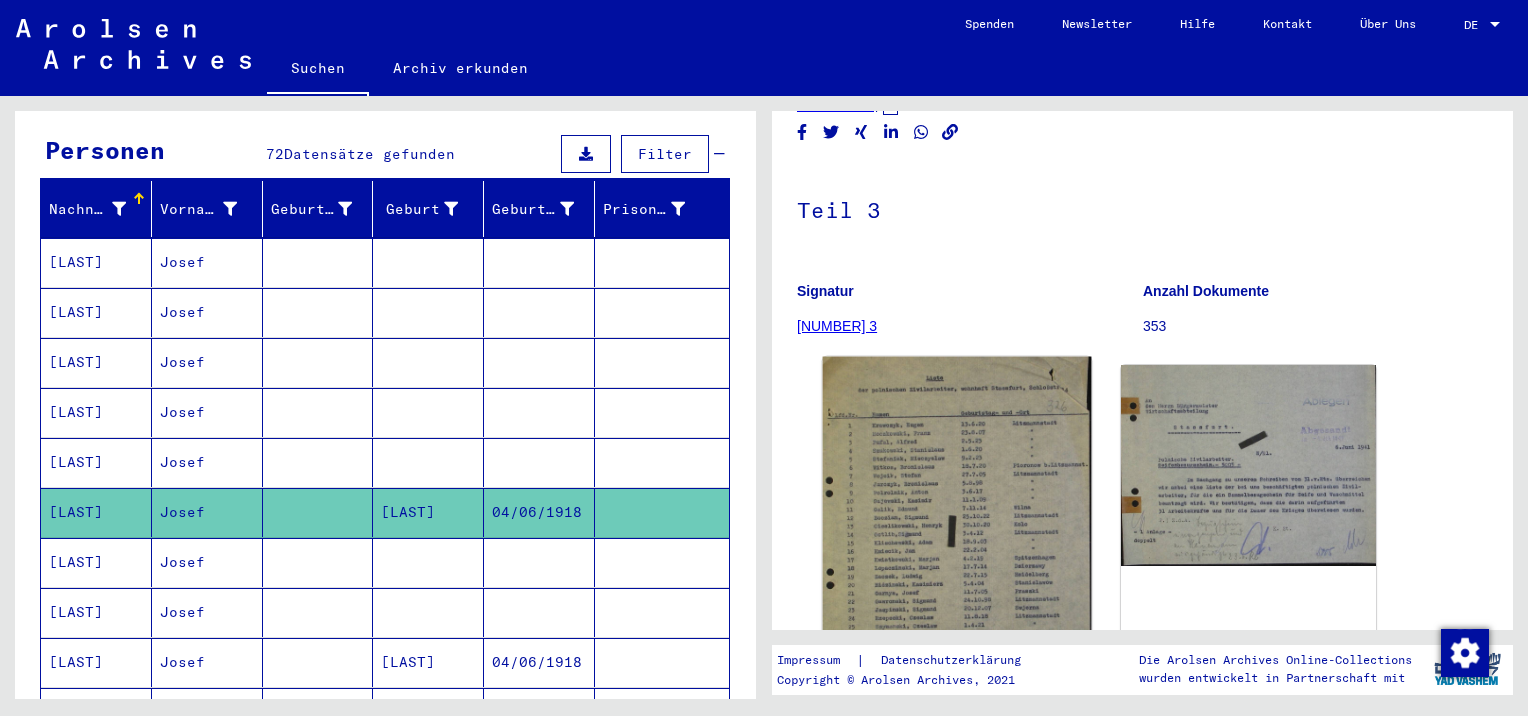 scroll, scrollTop: 100, scrollLeft: 0, axis: vertical 